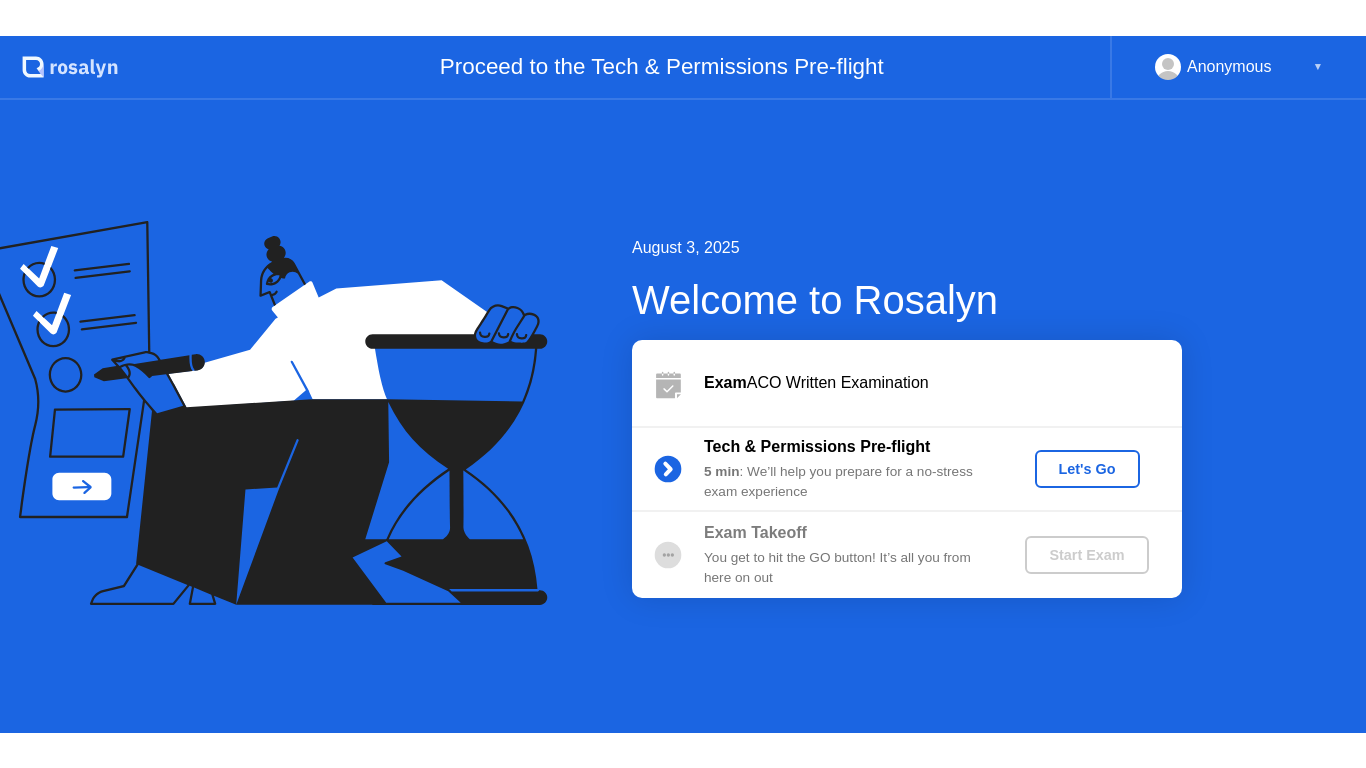 scroll, scrollTop: 0, scrollLeft: 0, axis: both 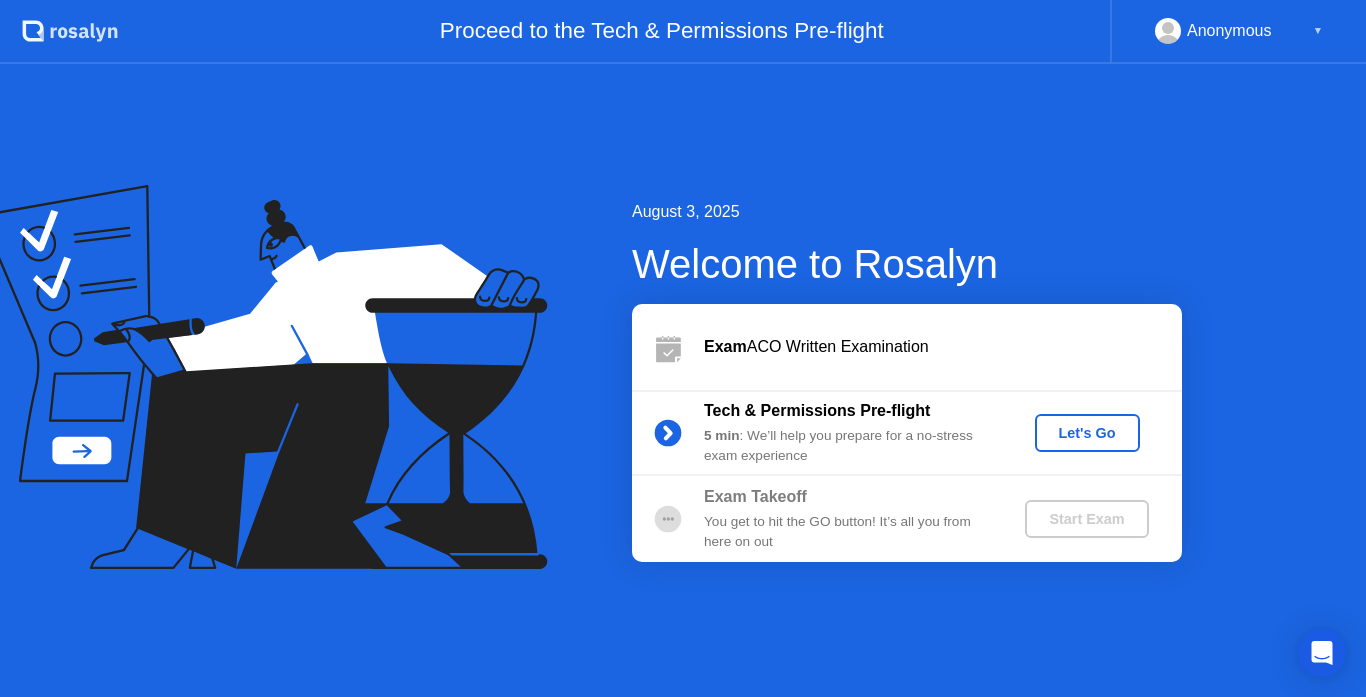 click on "Let's Go" 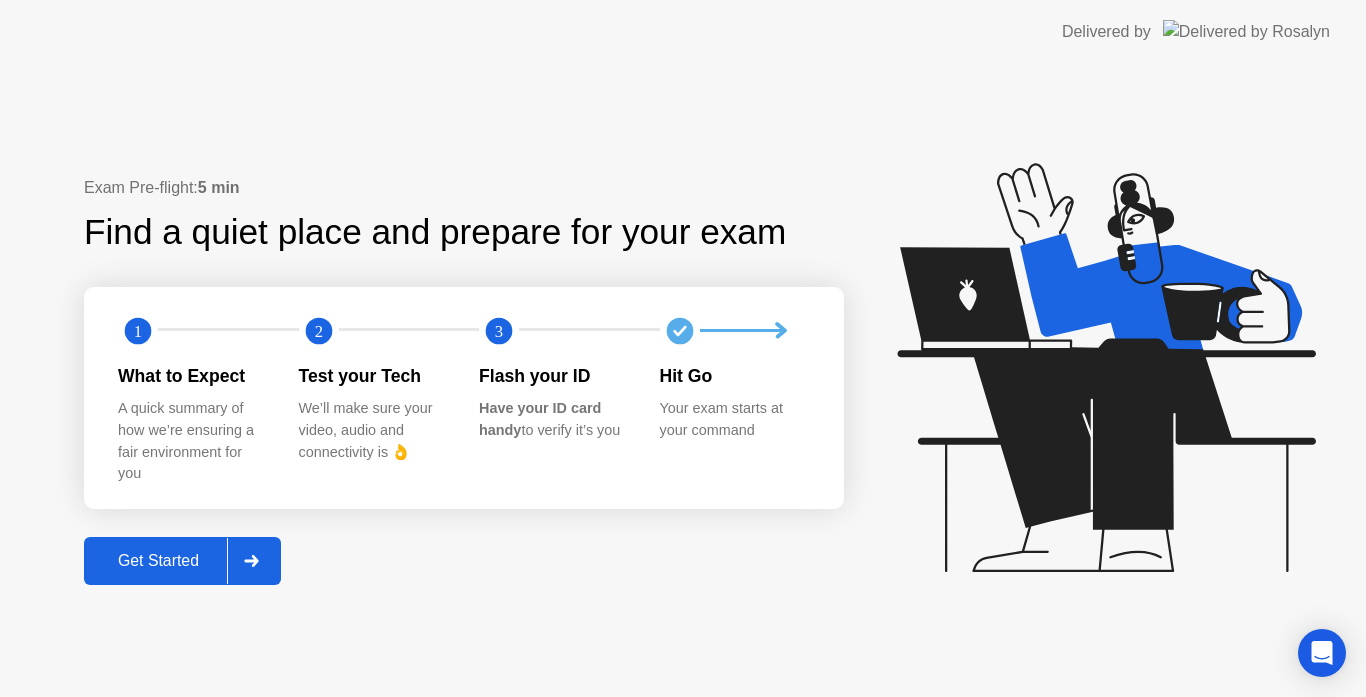 click on "Get Started" 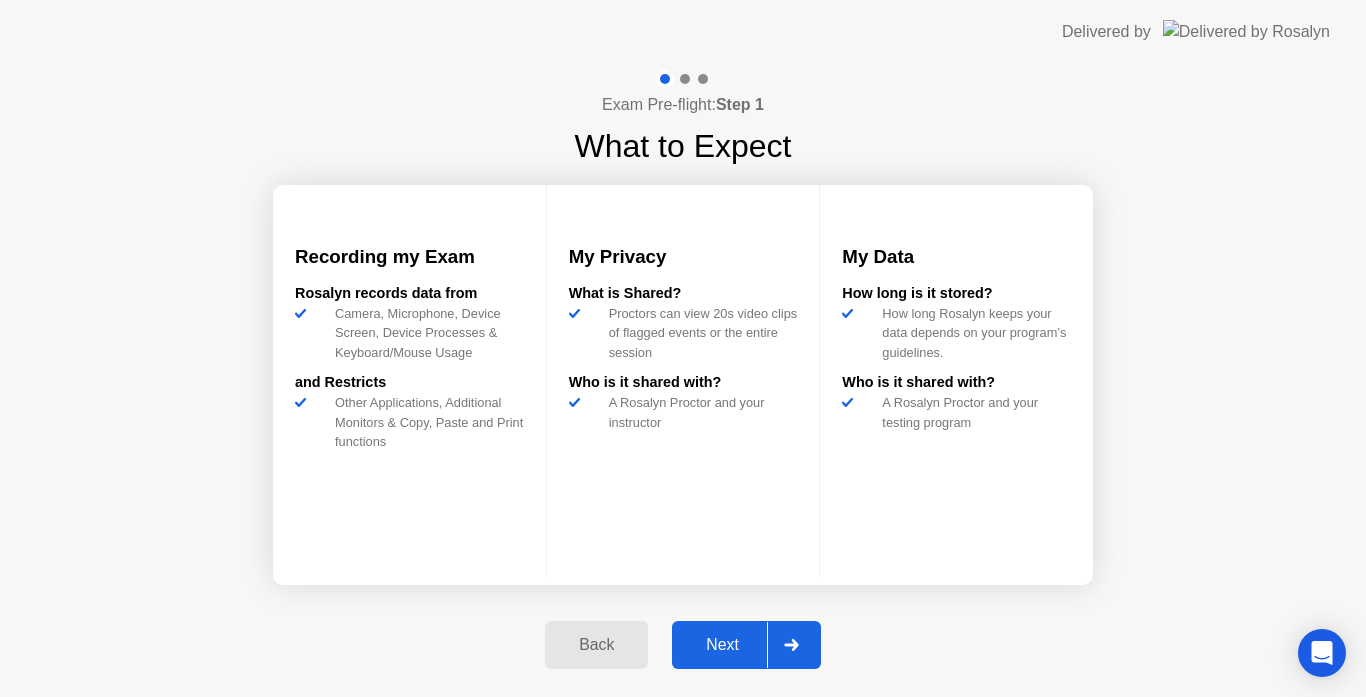 click on "Next" 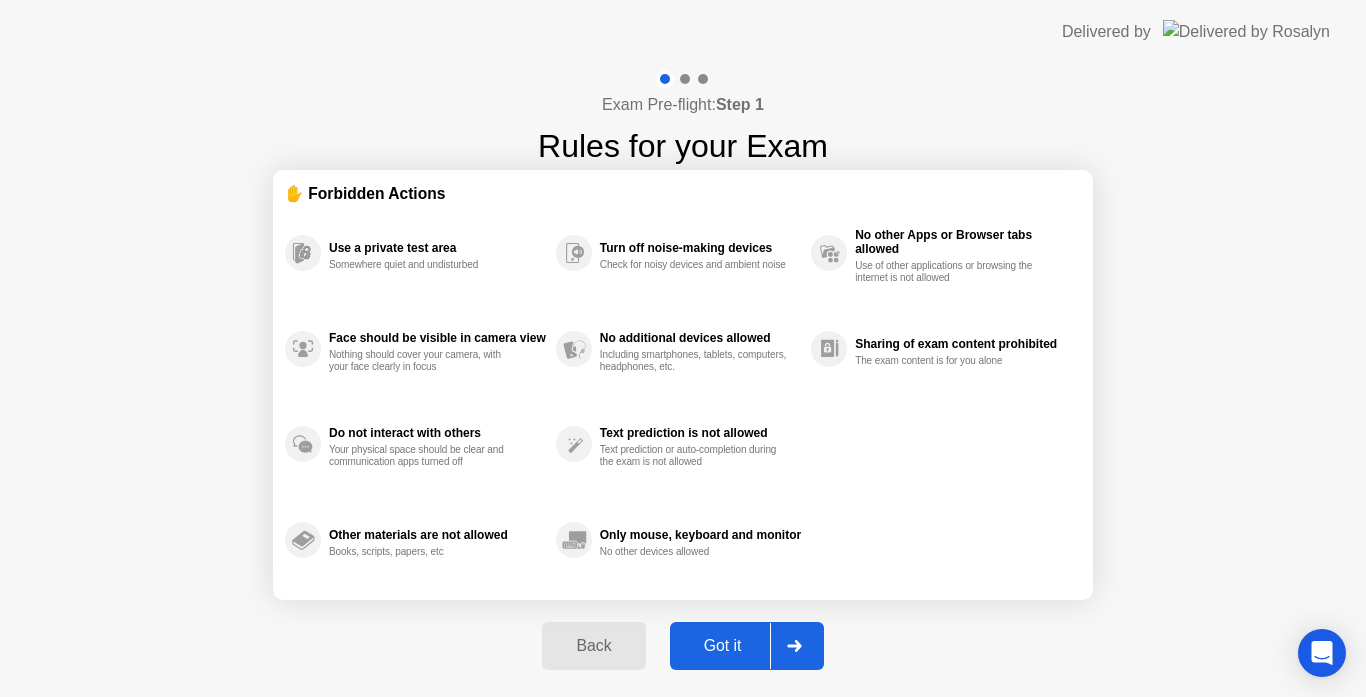 click on "Got it" 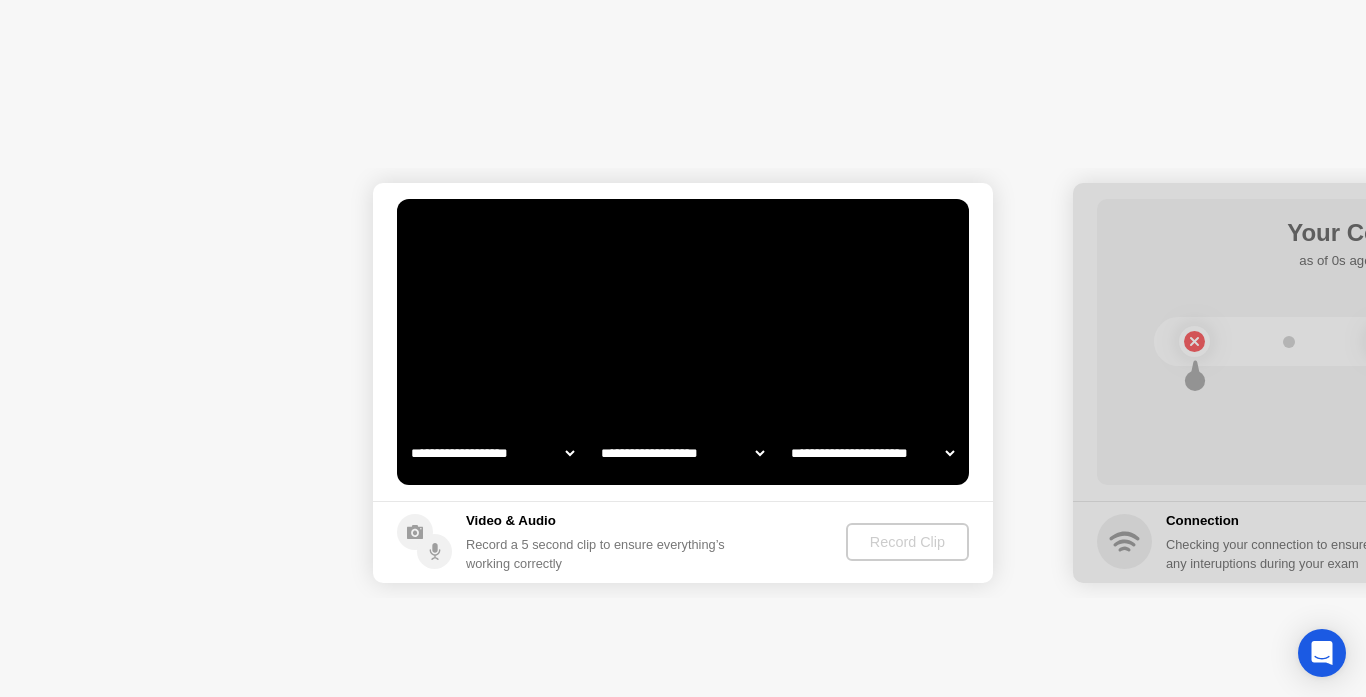 select on "**********" 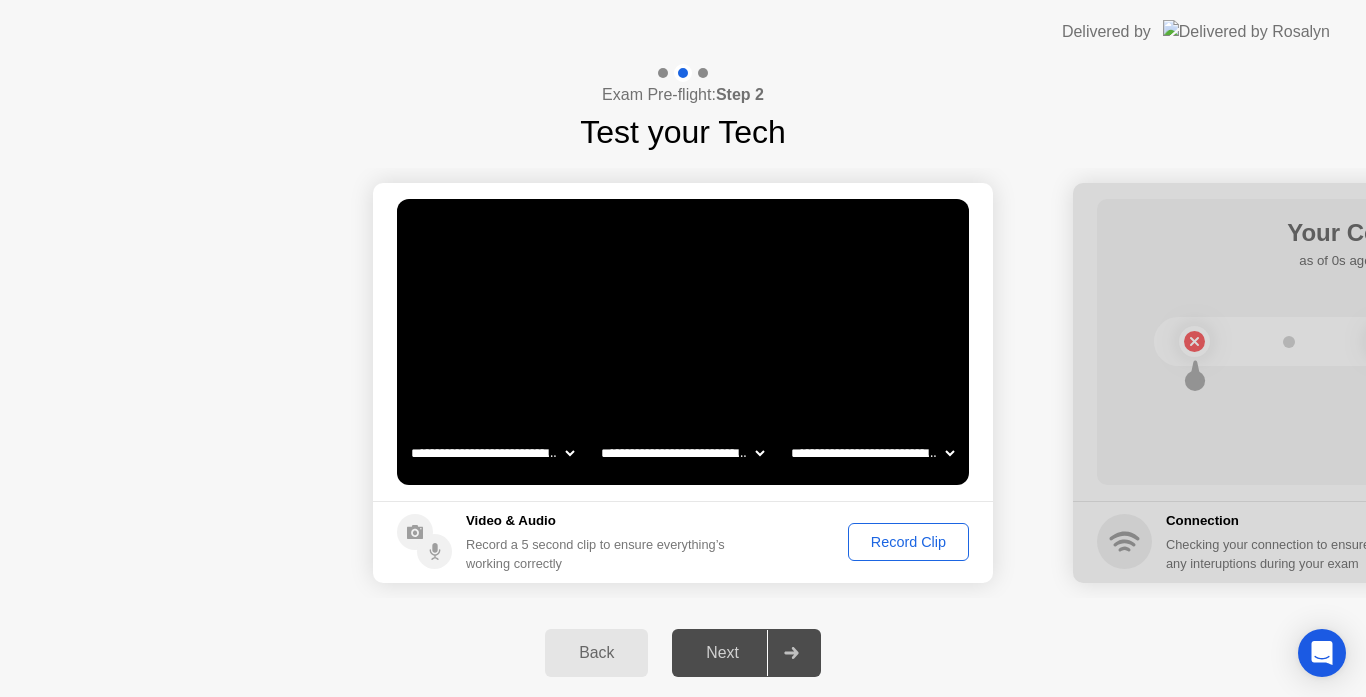 click on "[FIRST] [LAST]" 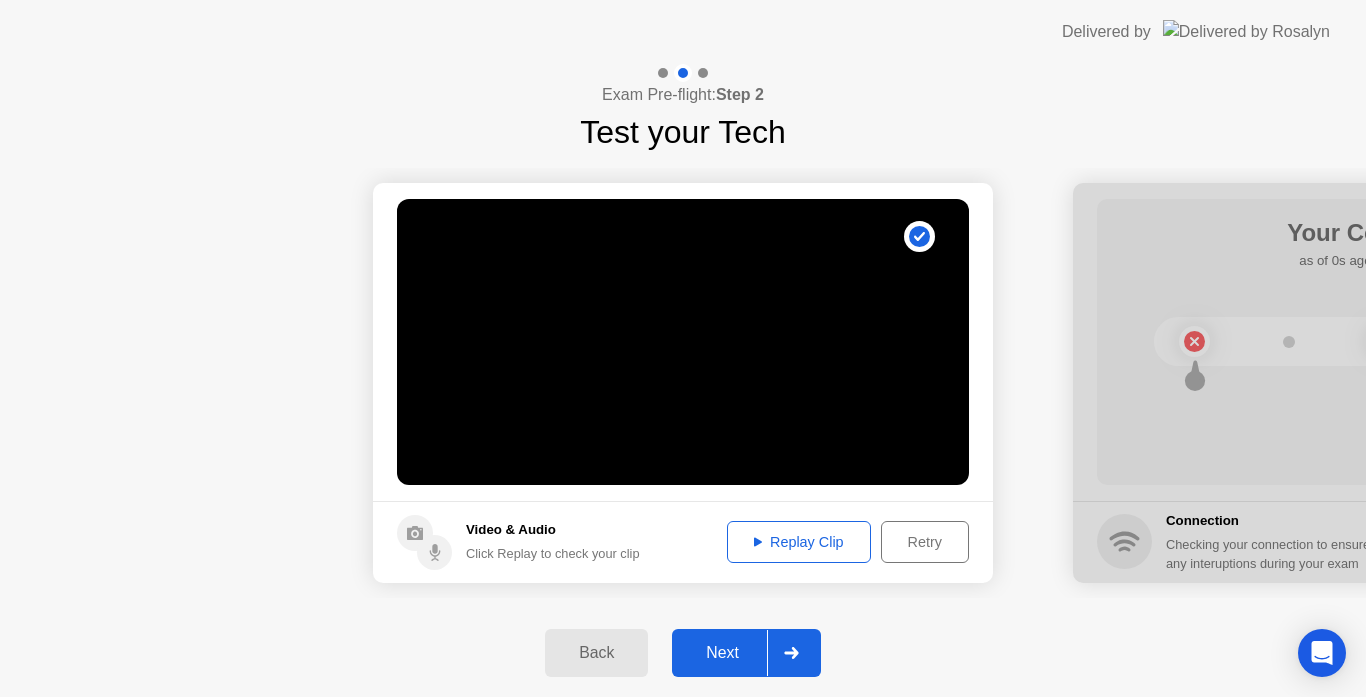 click on "Replay Clip" 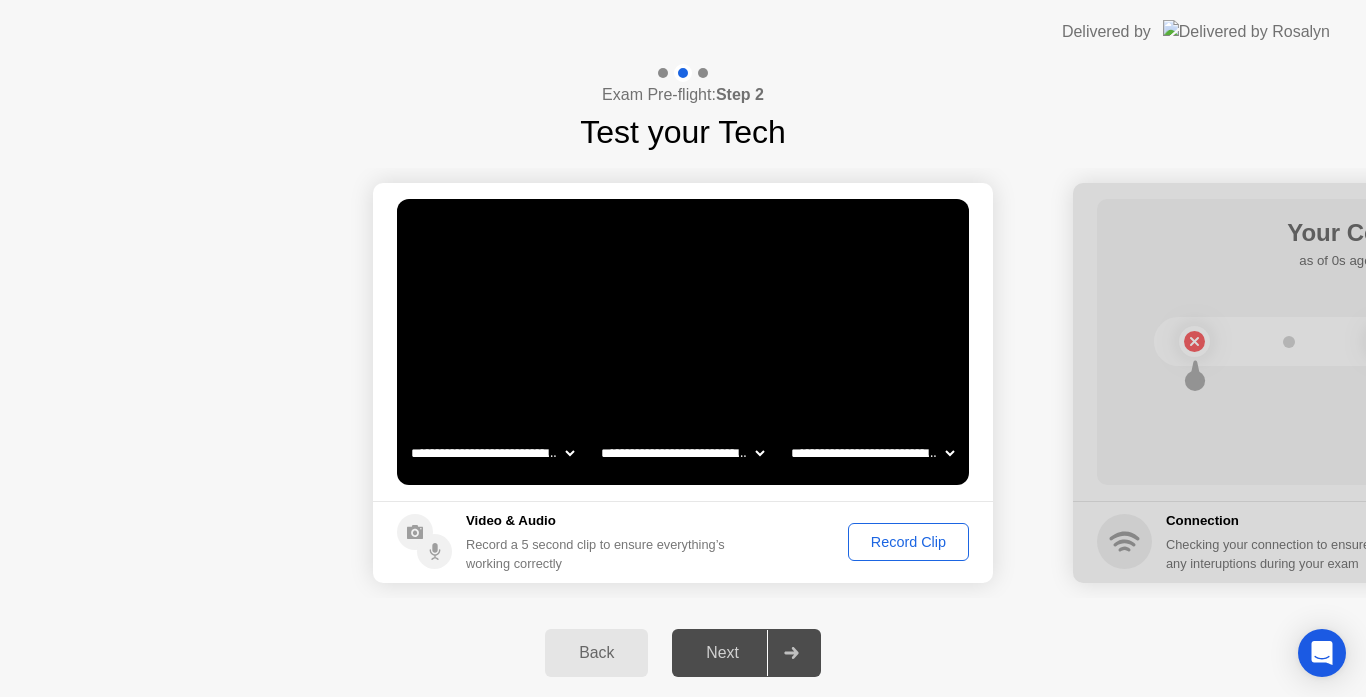 click on "Record Clip" 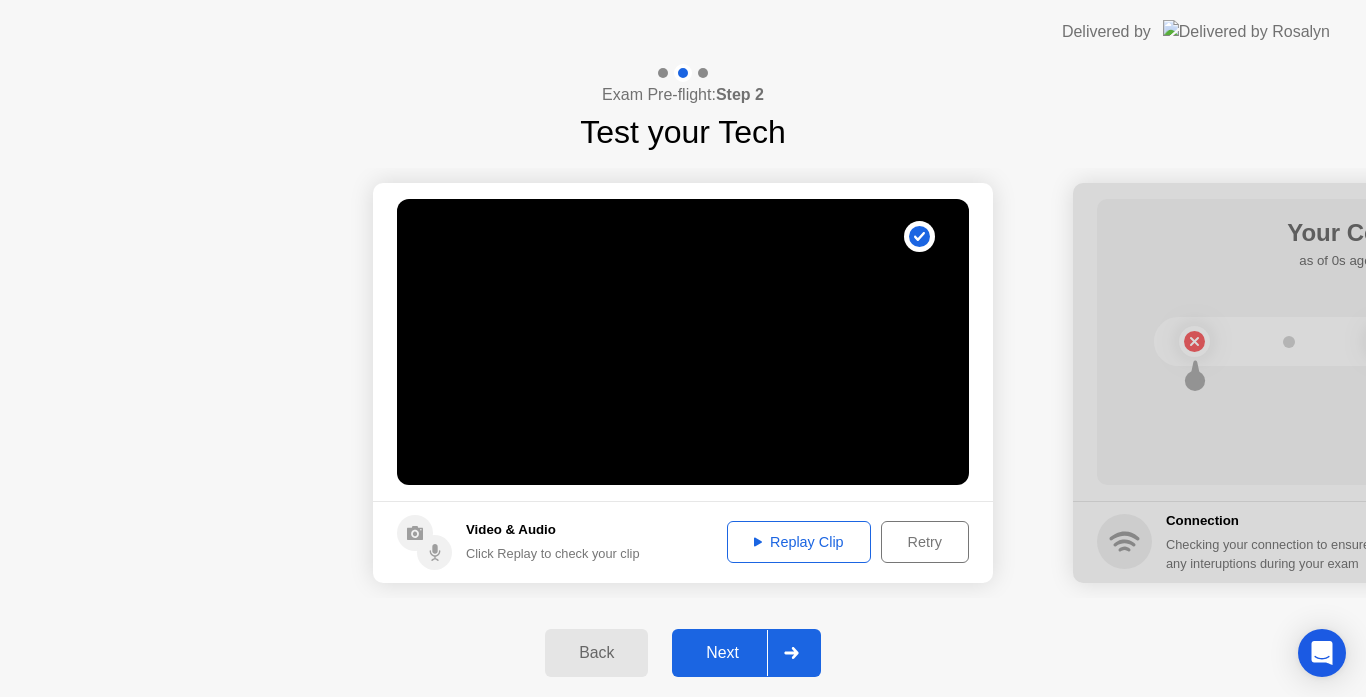 click on "Replay Clip" 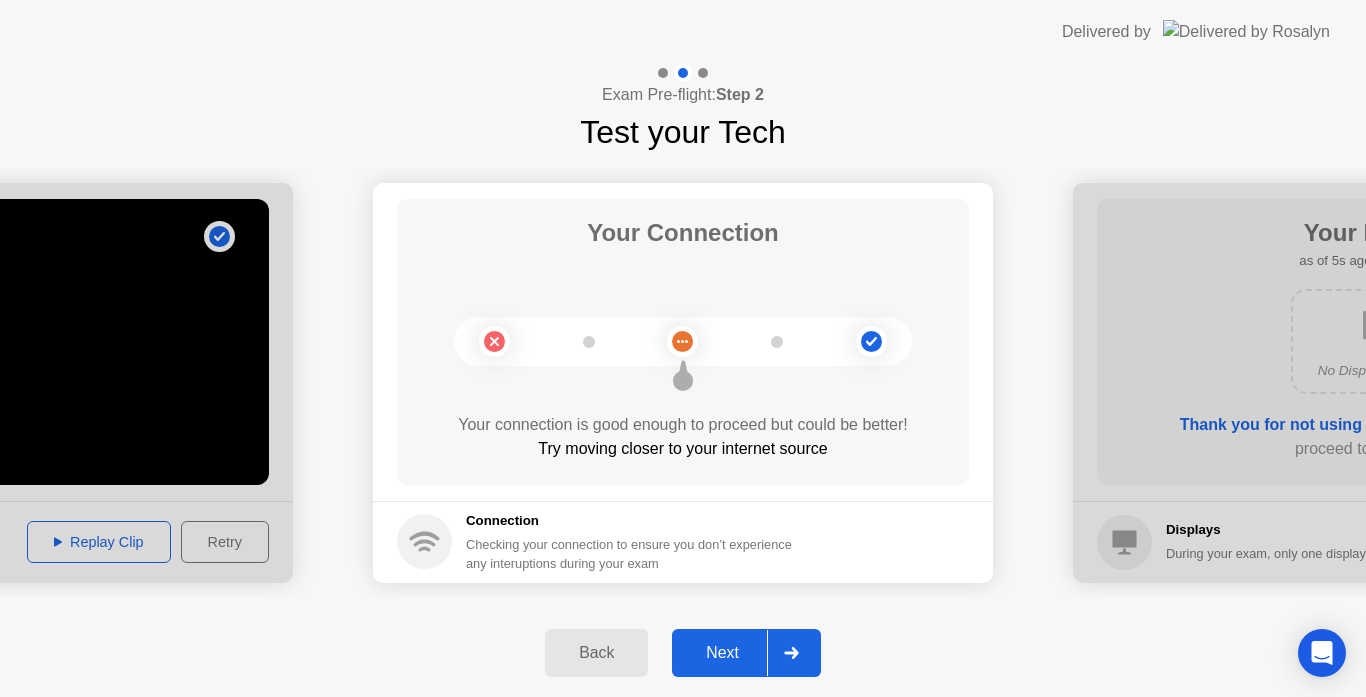 click on "Next" 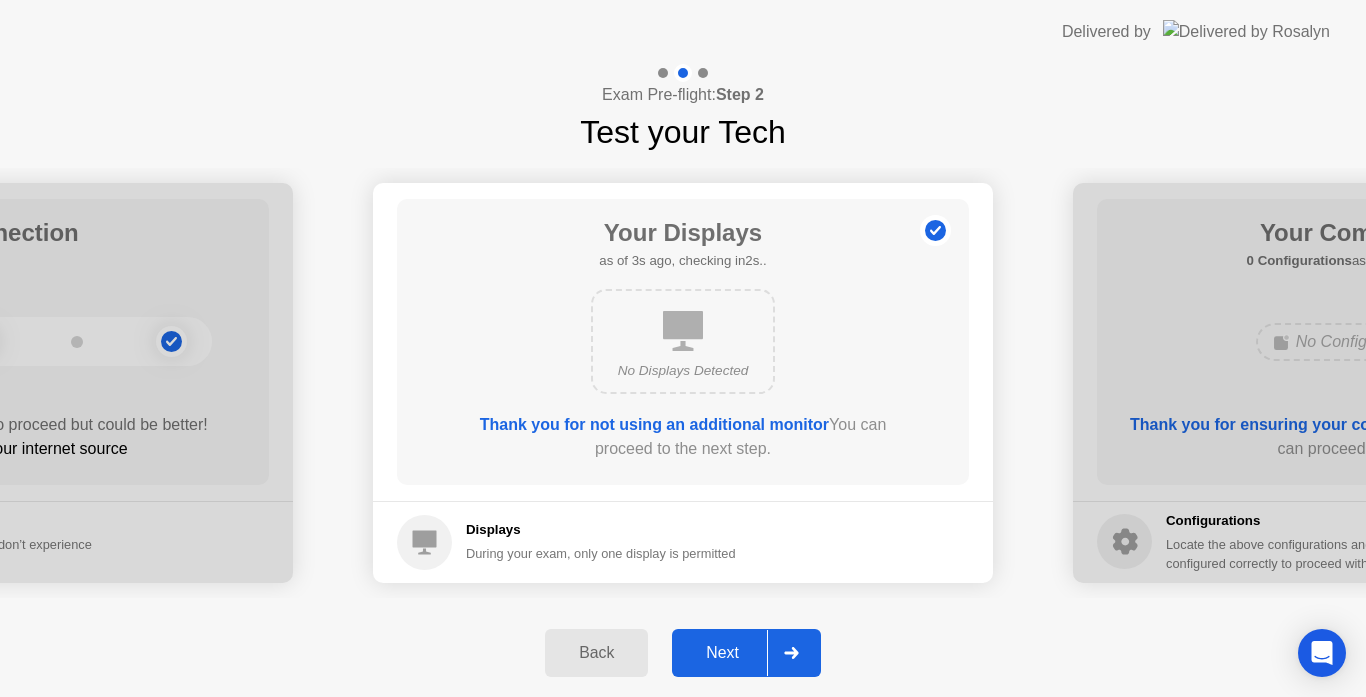 click on "Next" 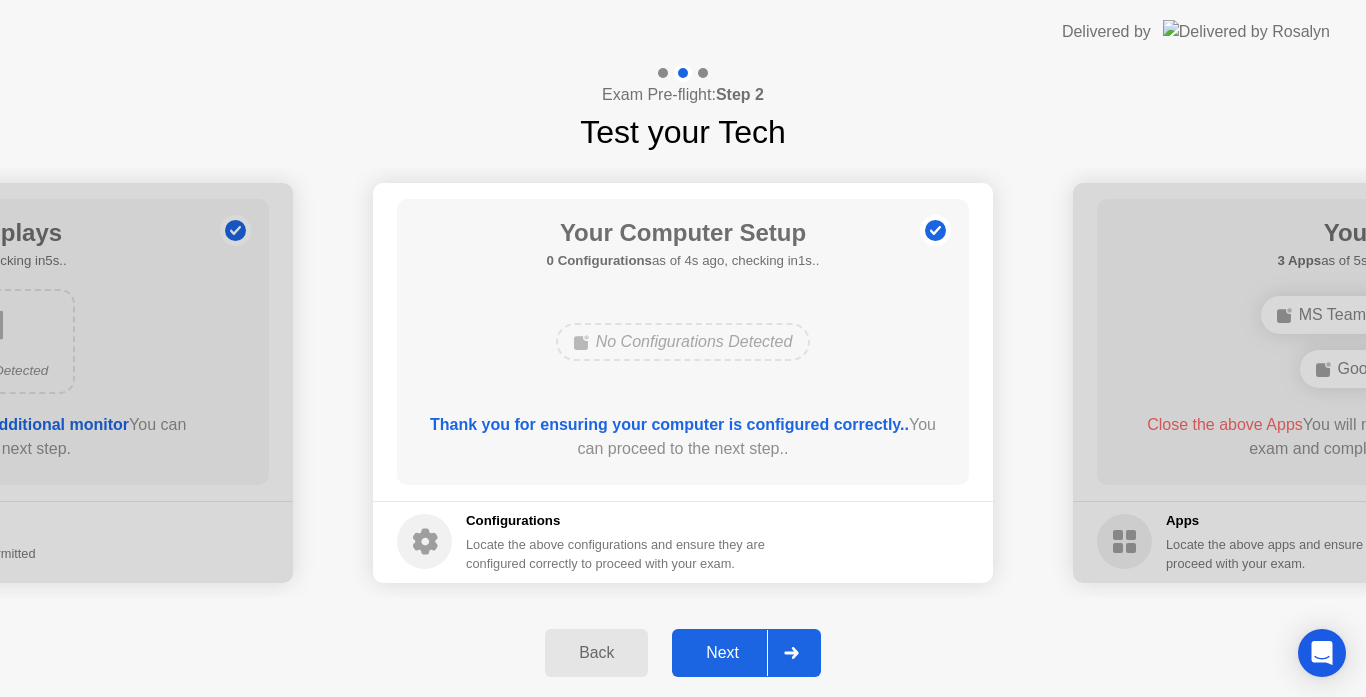 click on "Next" 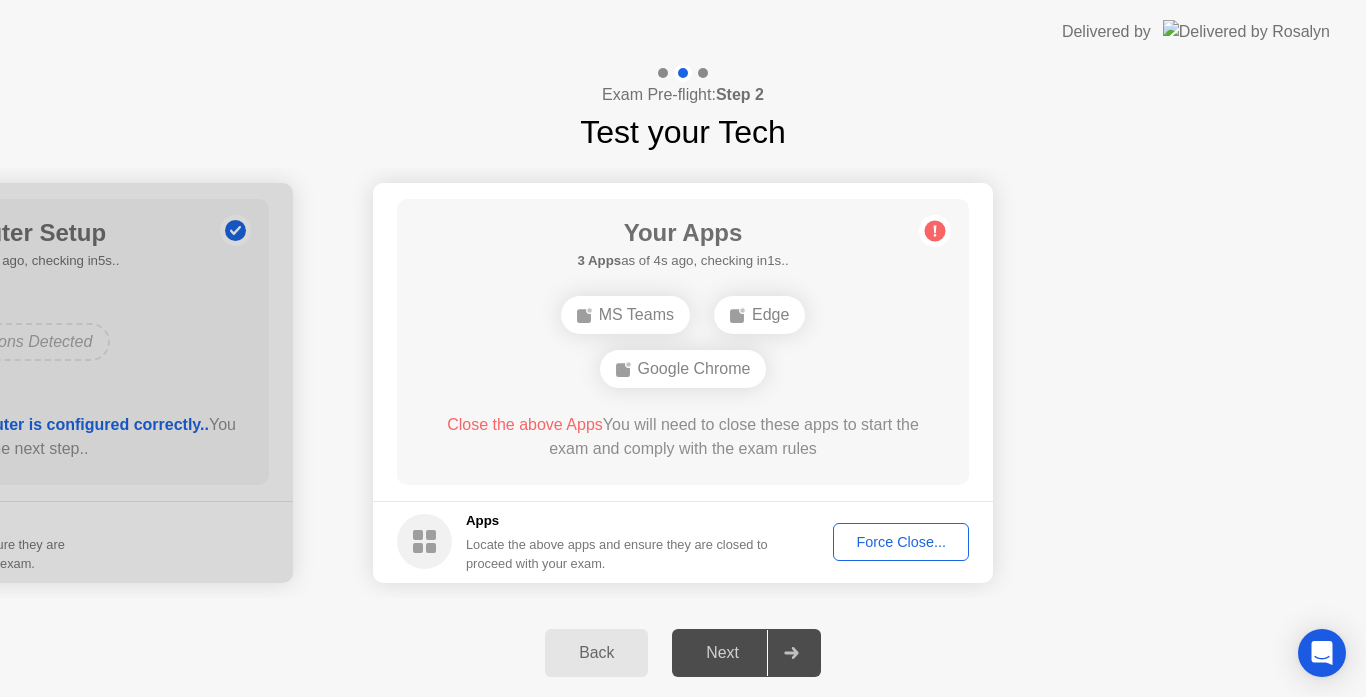 click on "Force Close..." 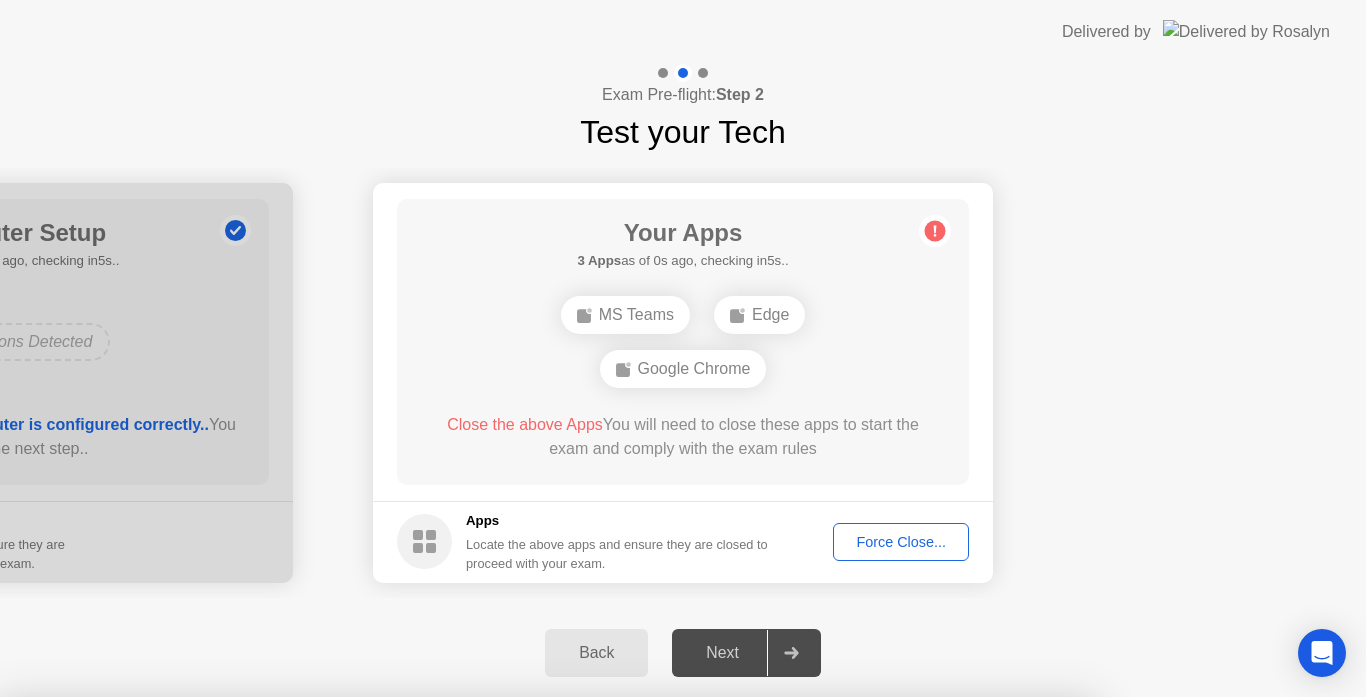 click on "Confirm" at bounding box center (613, 973) 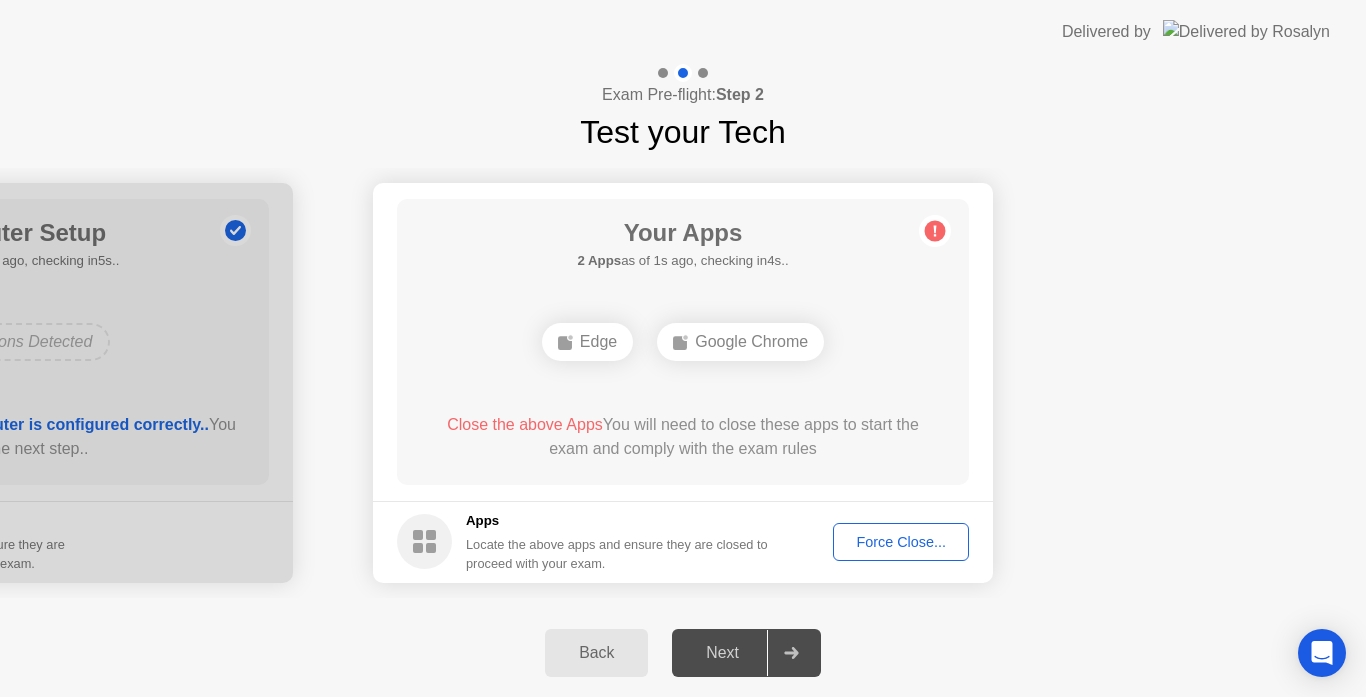 click on "Force Close..." 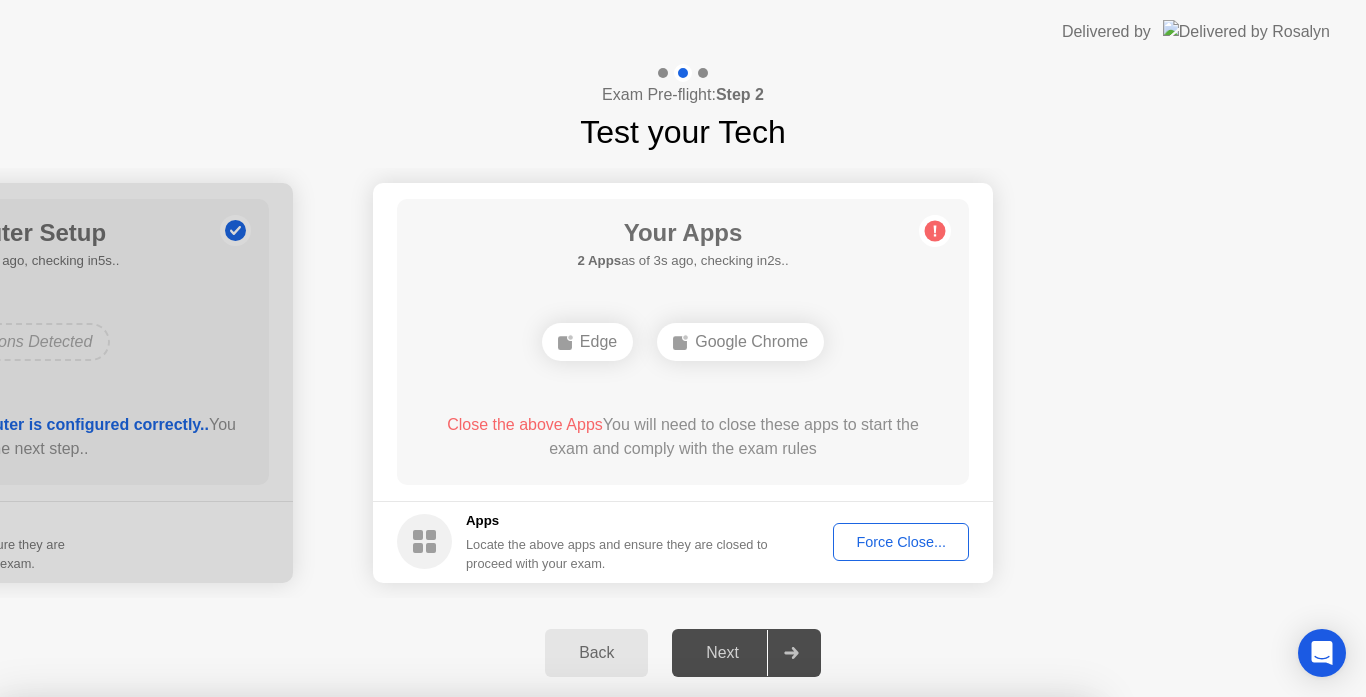 click on "Confirm" at bounding box center [613, 973] 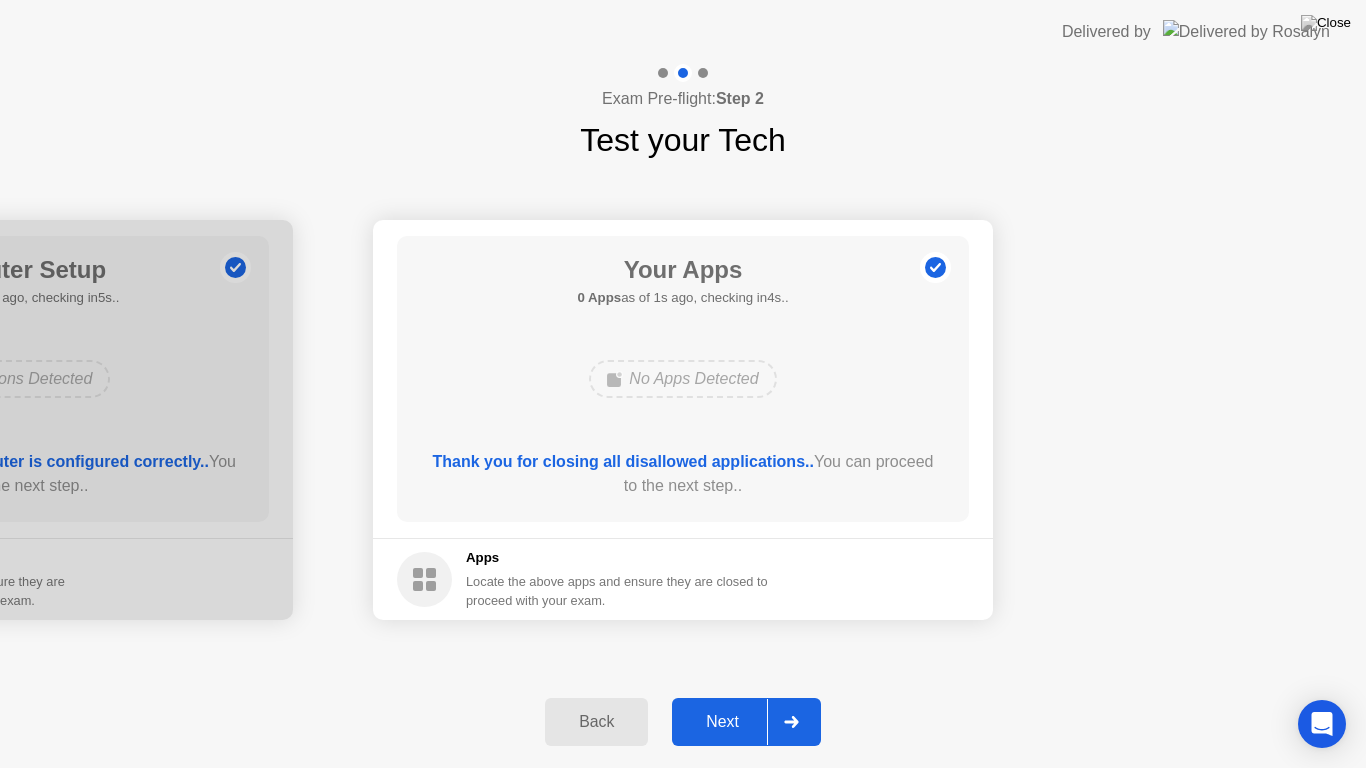 click on "Next" 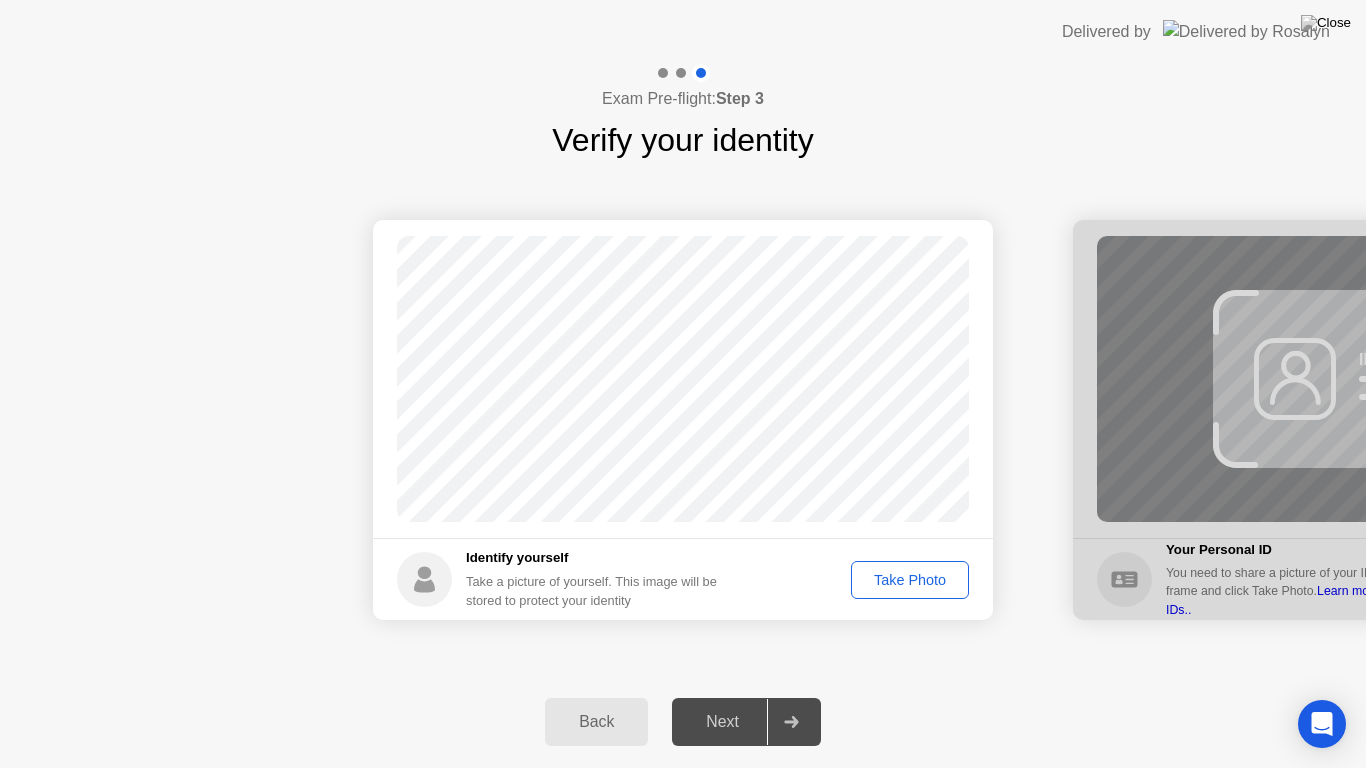 click on "Take Photo" 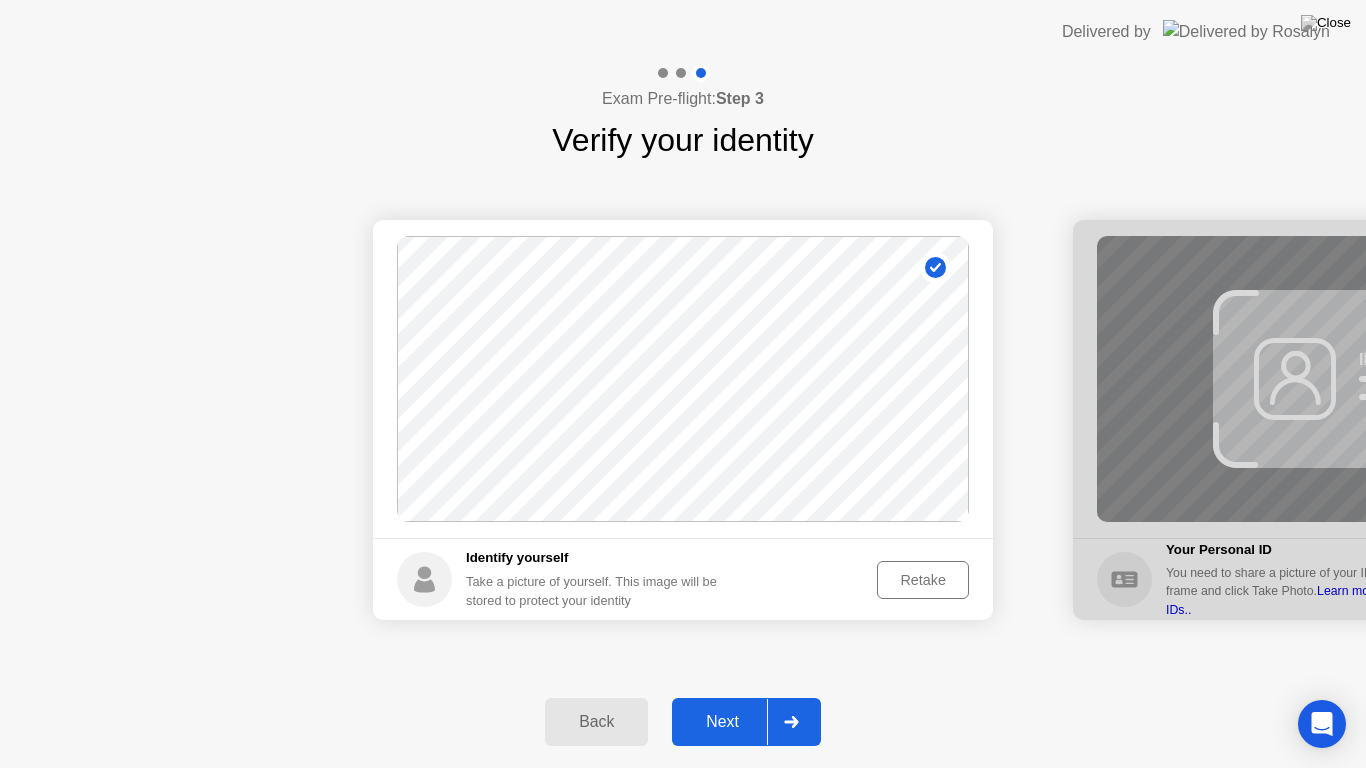click on "Retake" 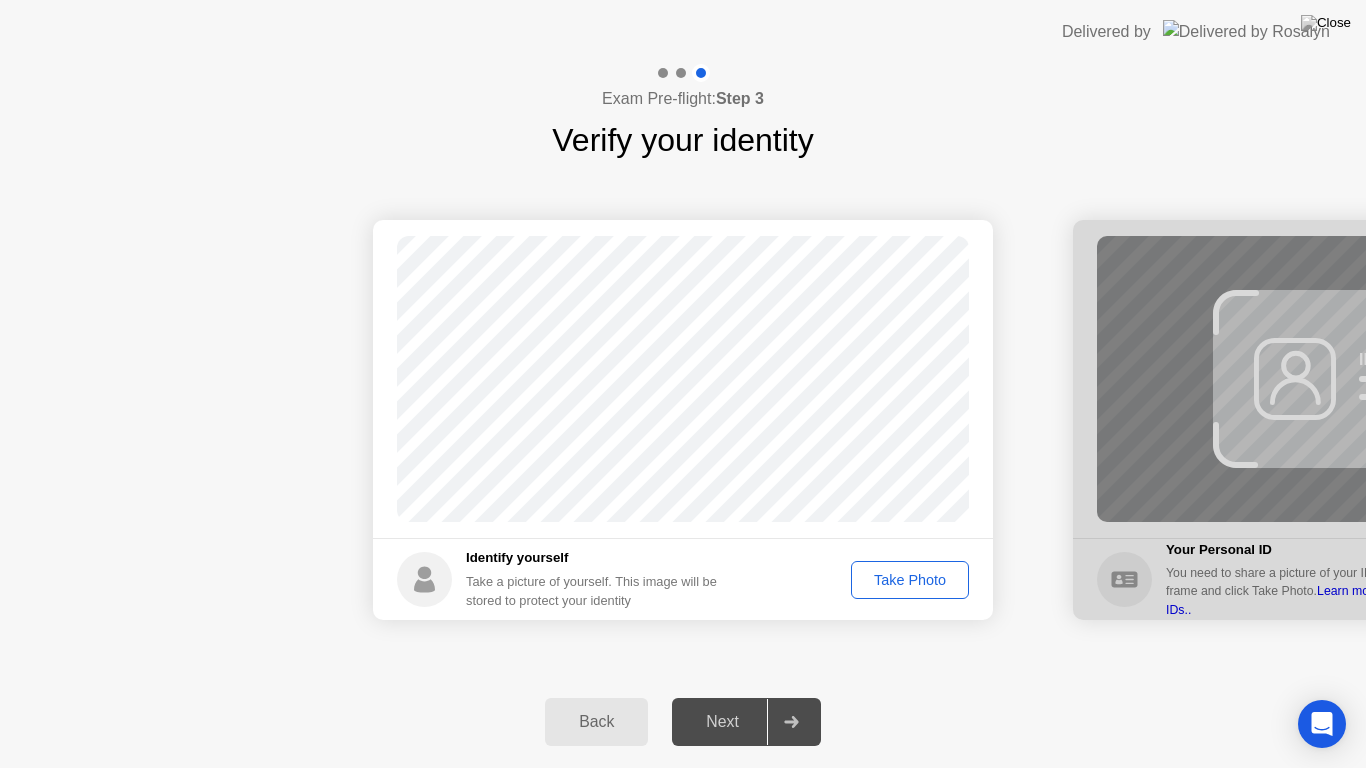 click on "Take Photo" 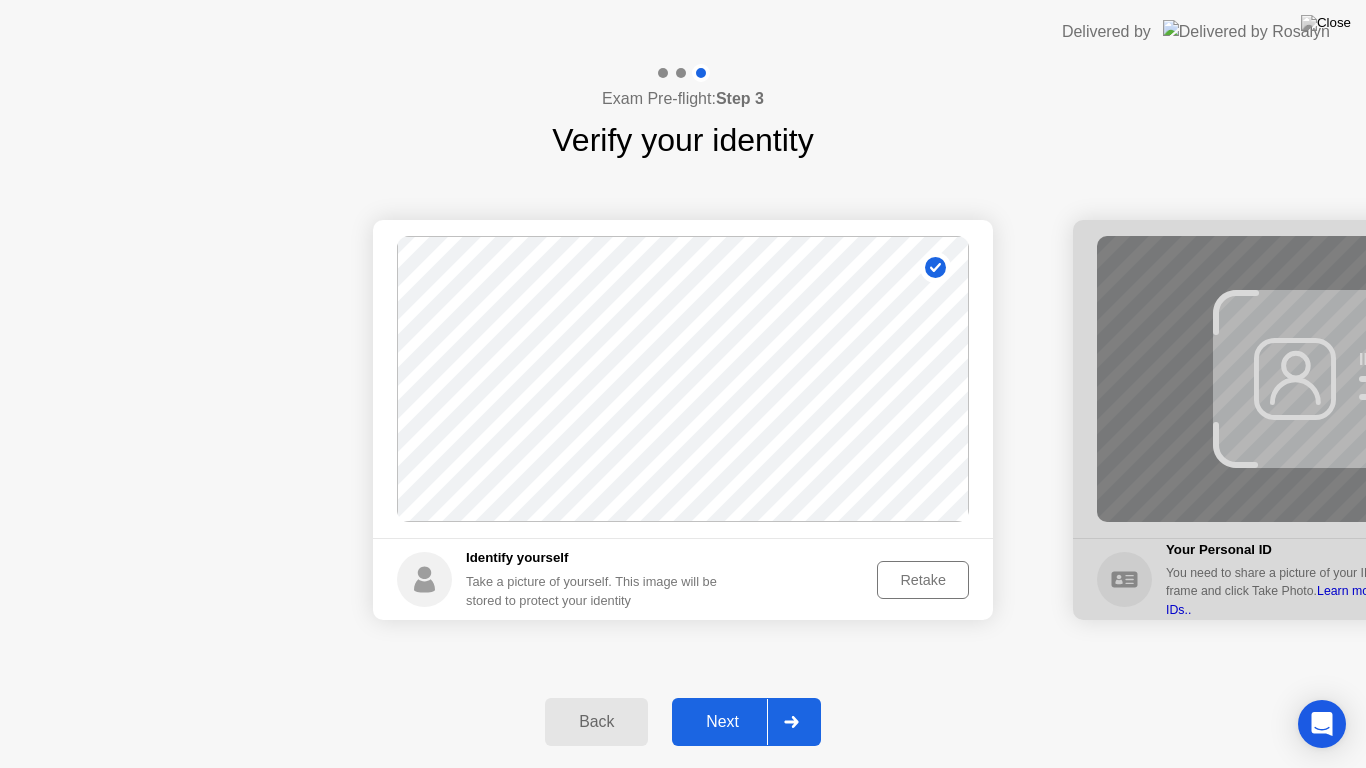 click on "Retake" 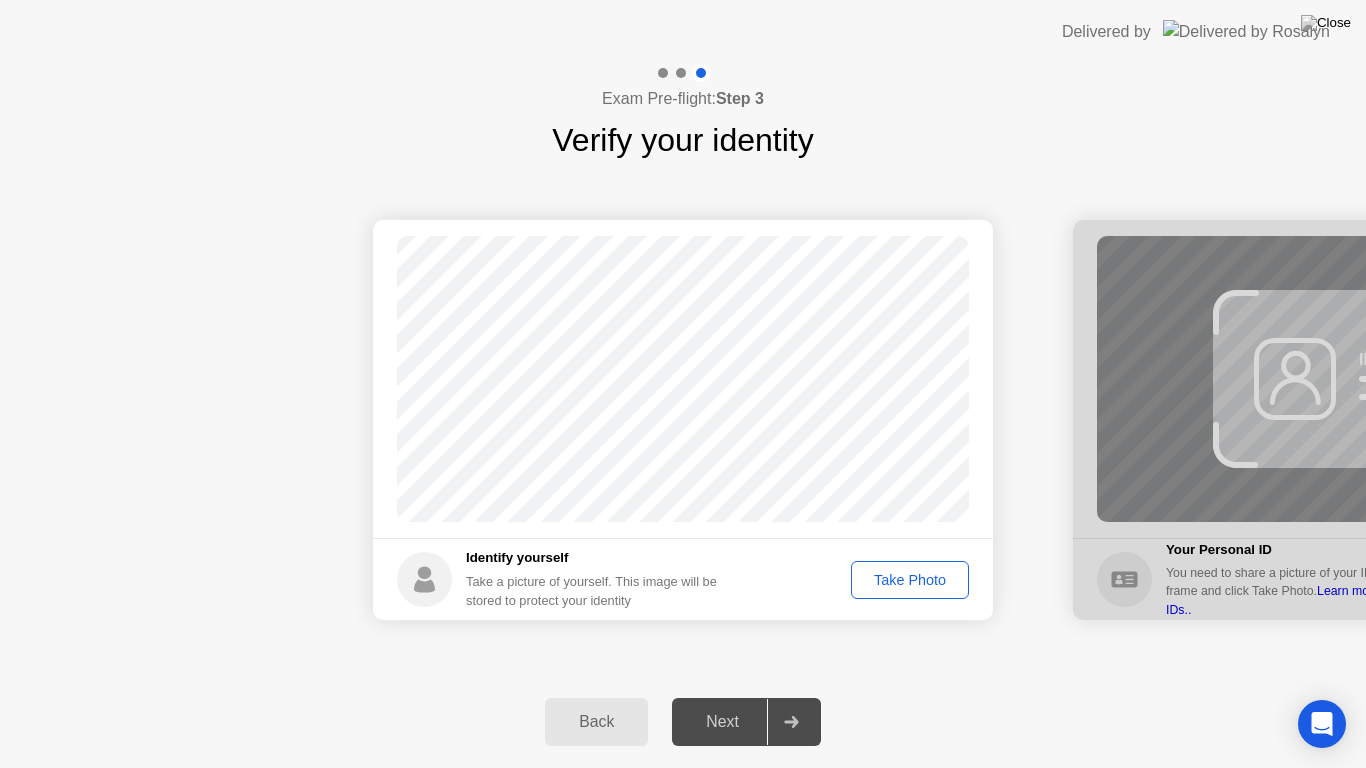 click on "Take Photo" 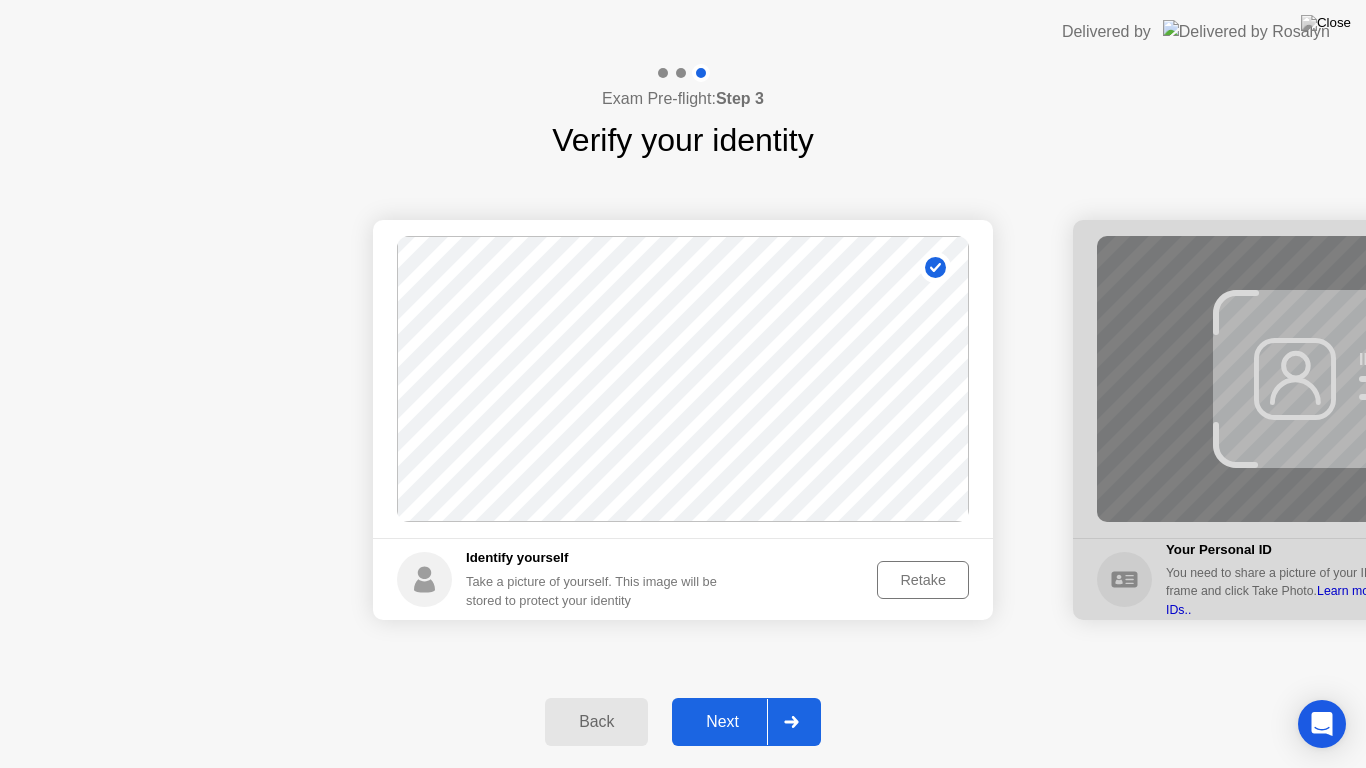 click on "Retake" 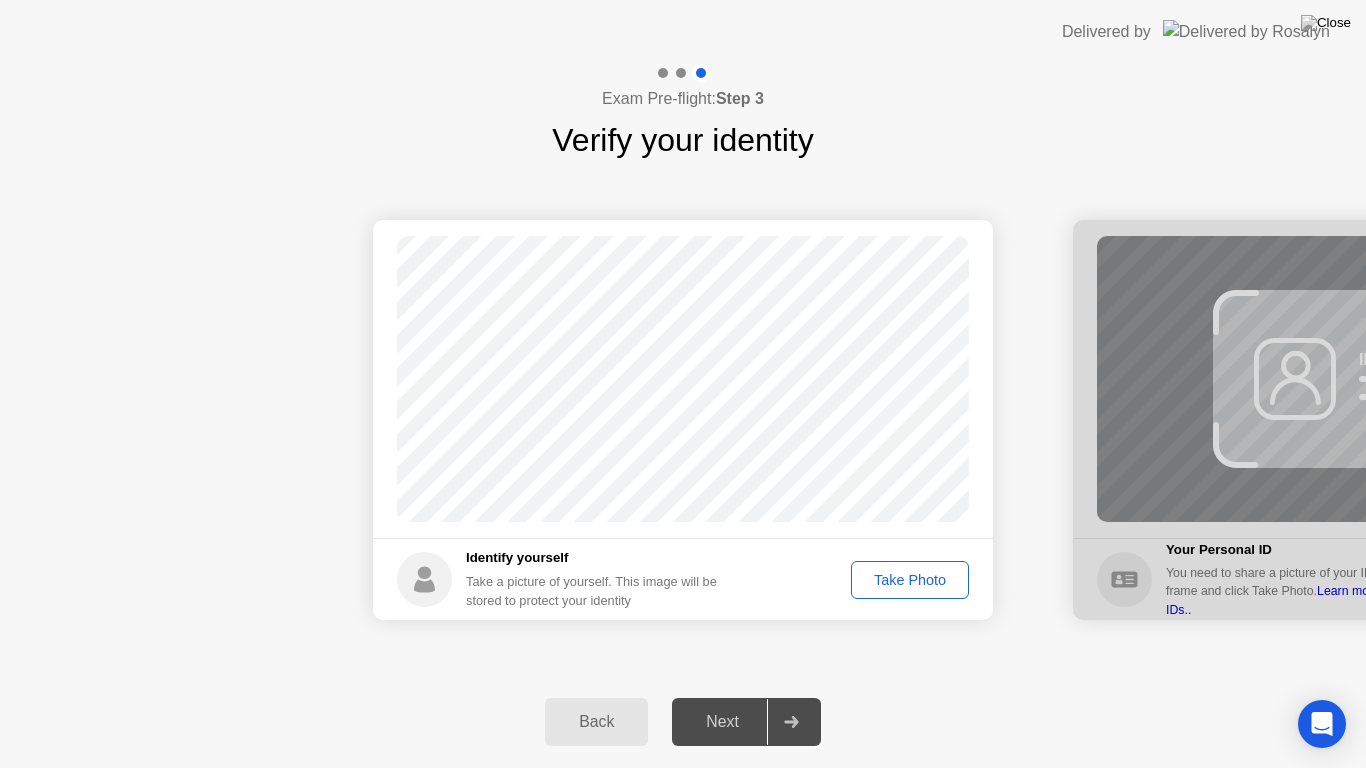click on "Take Photo" 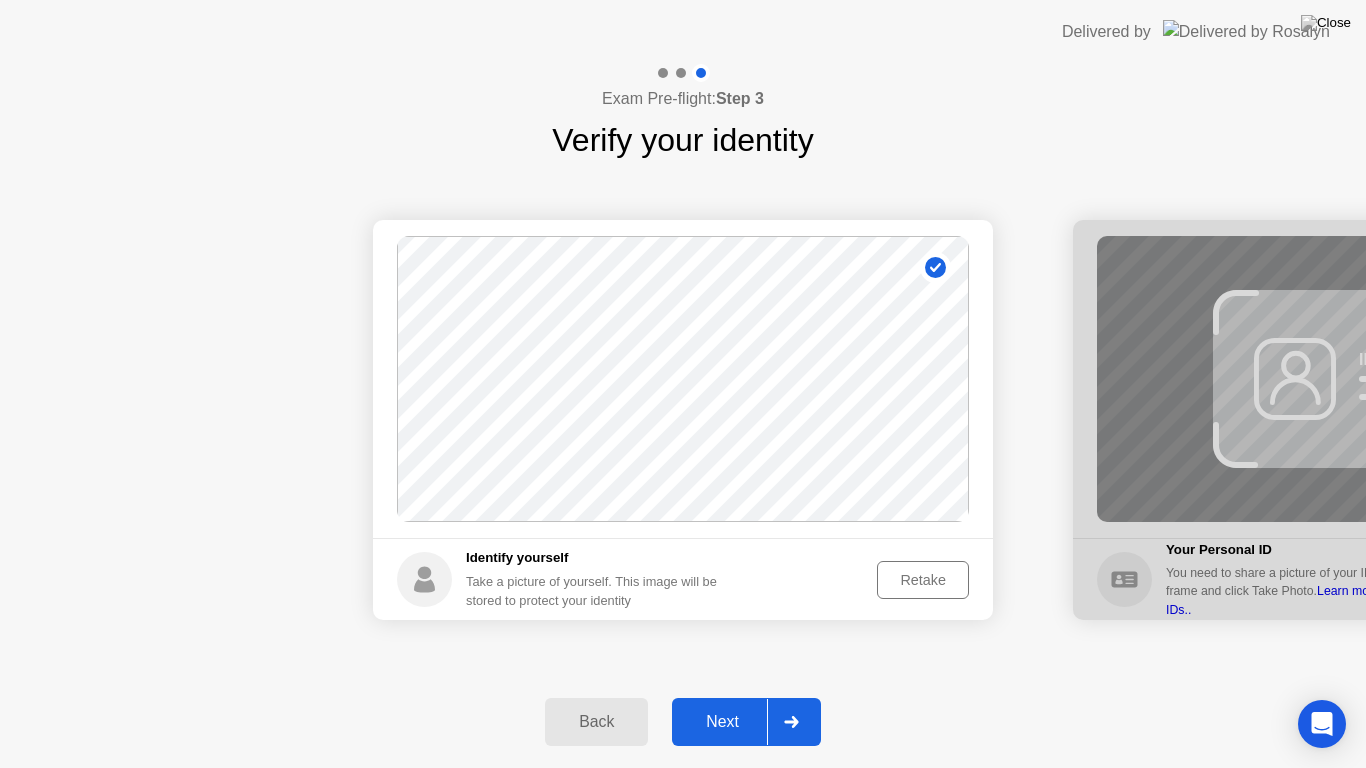 click on "Retake" 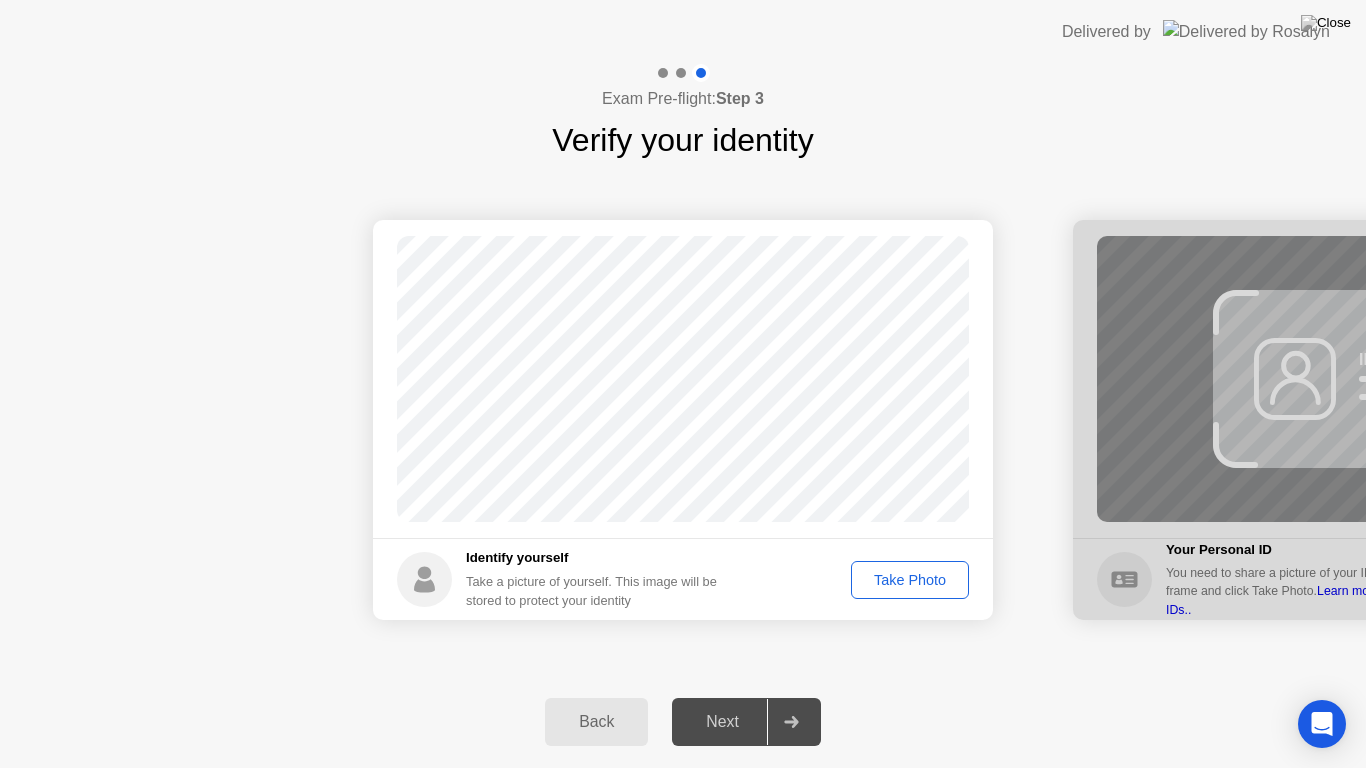 click on "Take Photo" 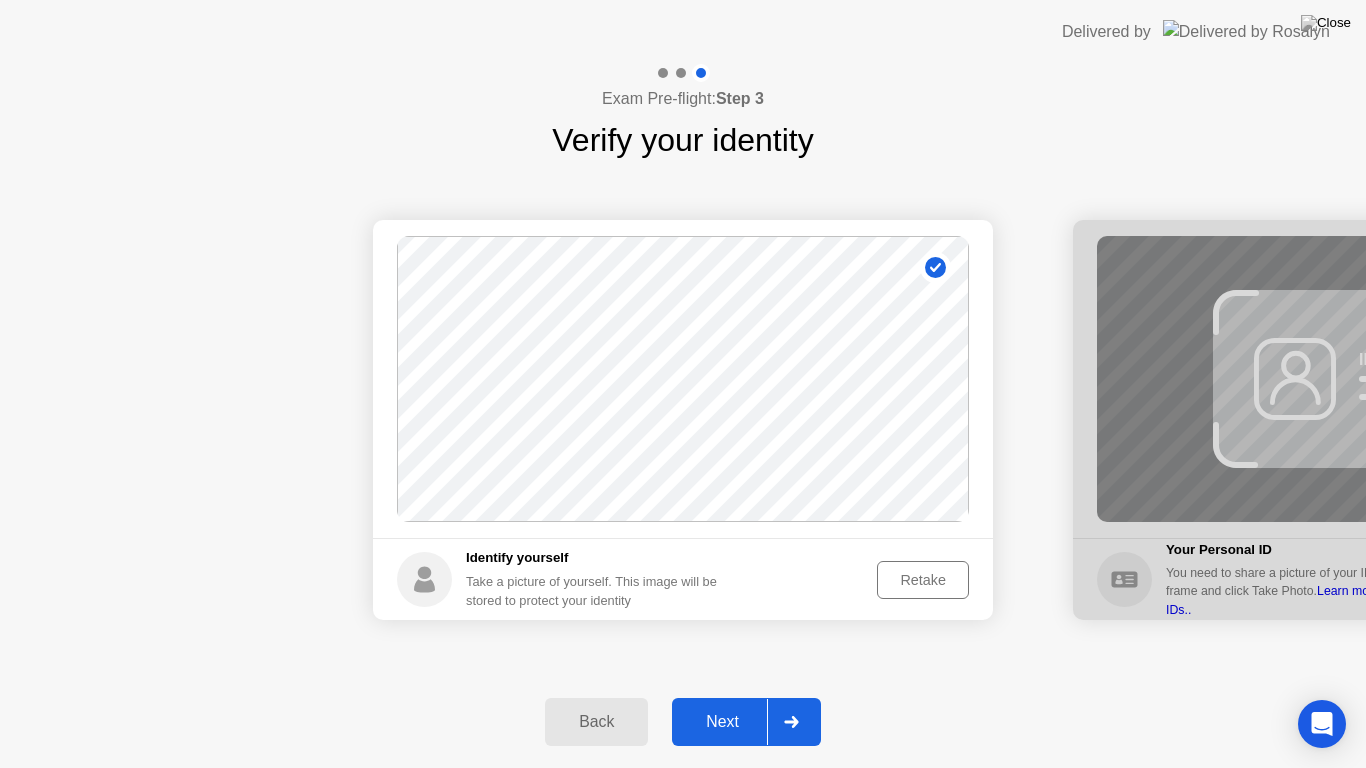click on "Retake" 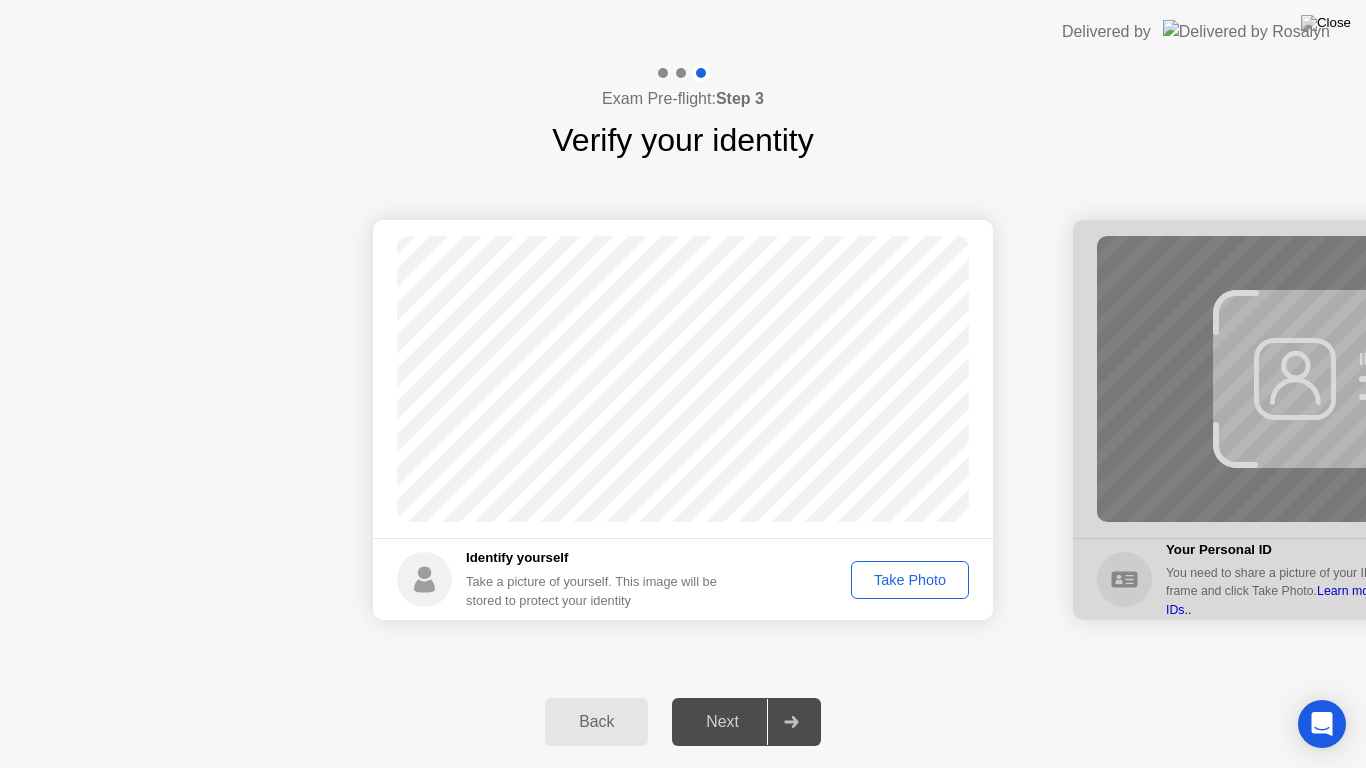 click on "Take Photo" 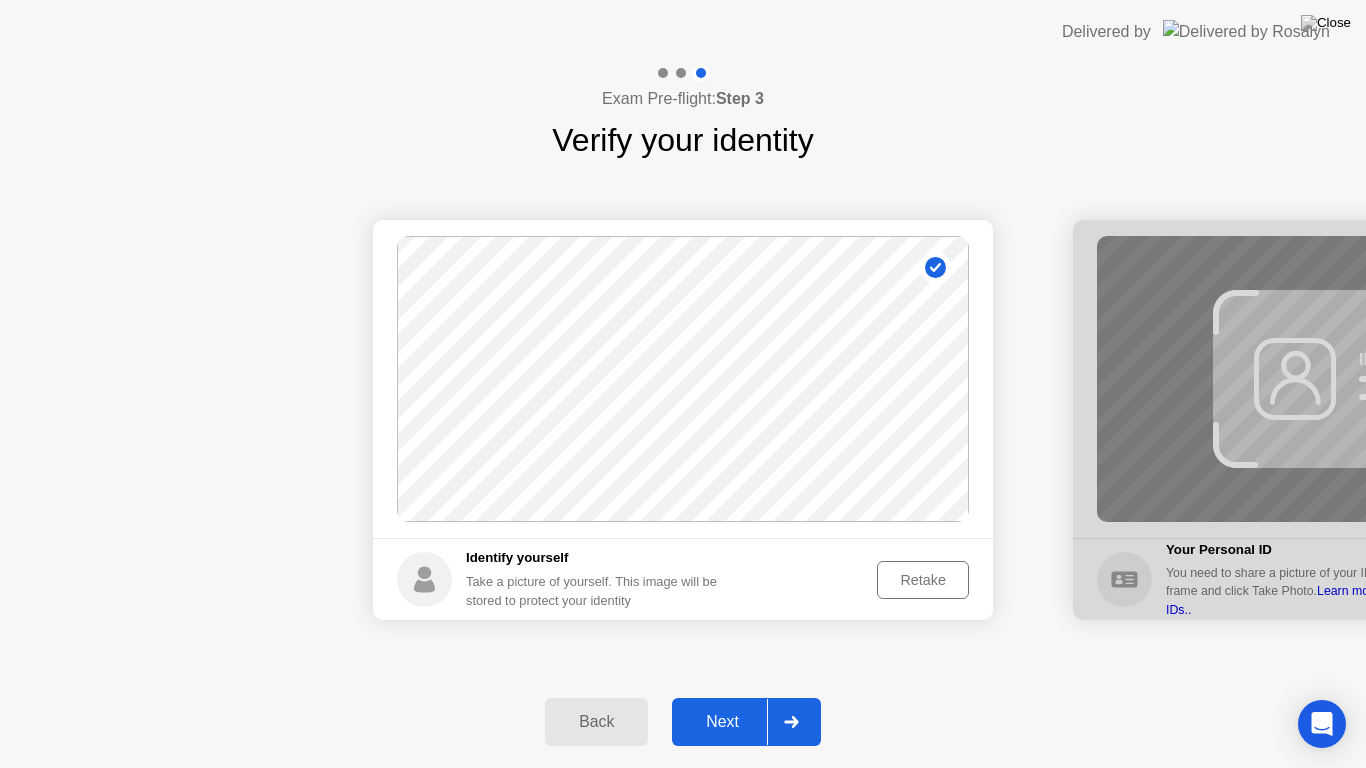 click on "Retake" 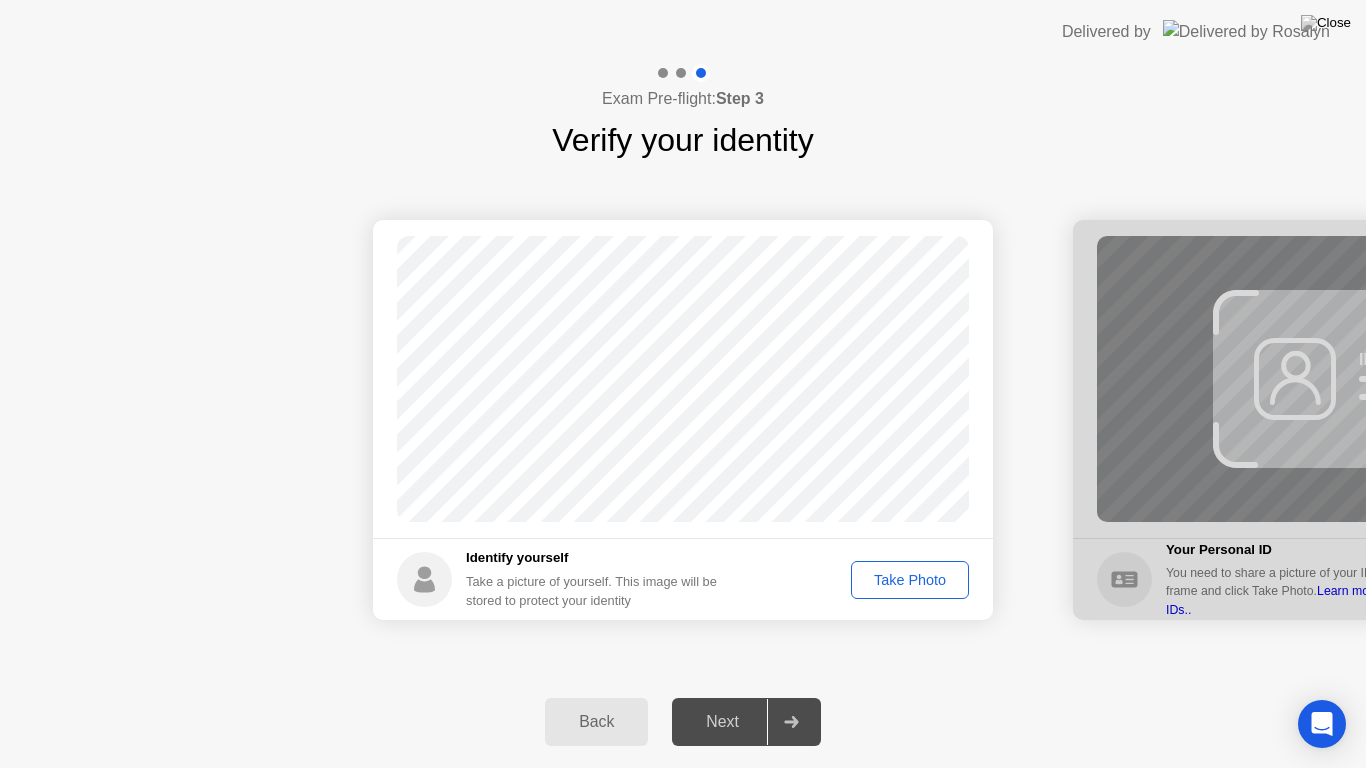 click on "Take Photo" 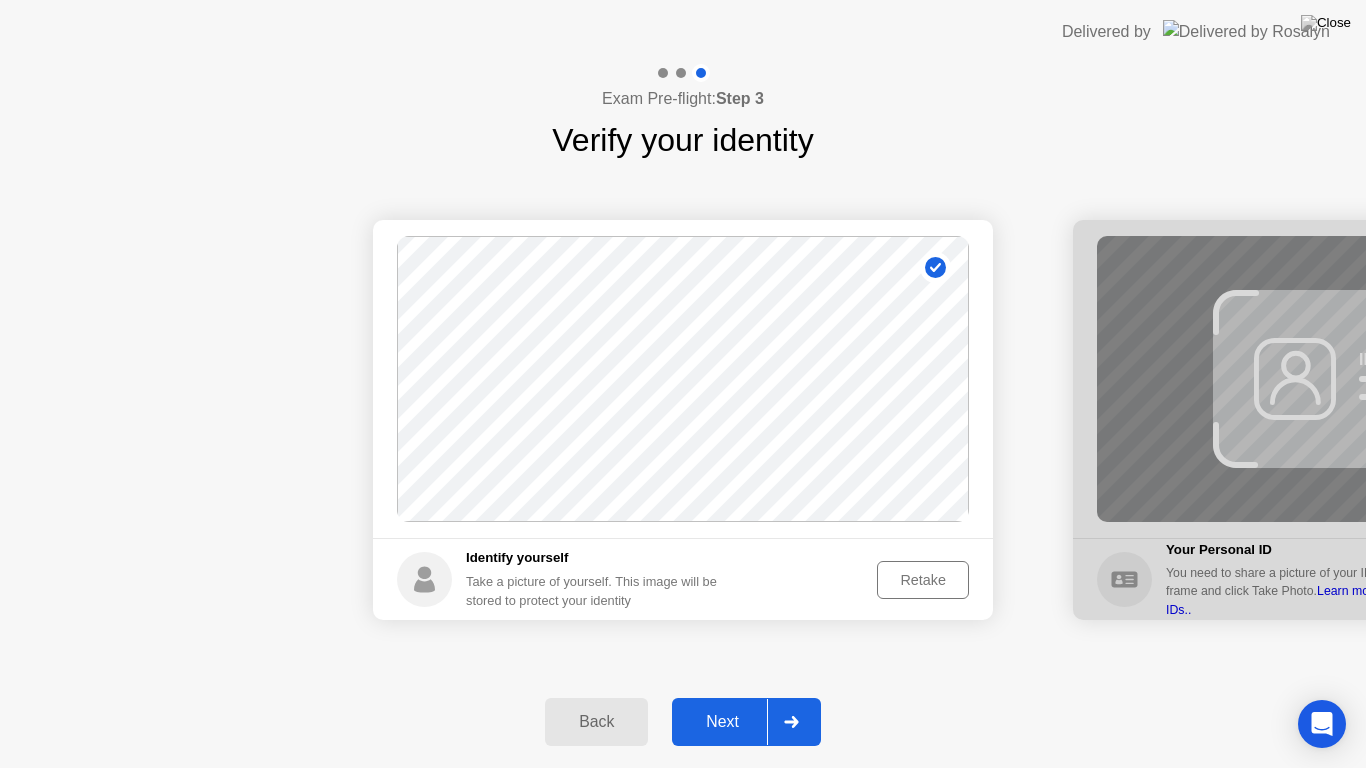 click on "Retake" 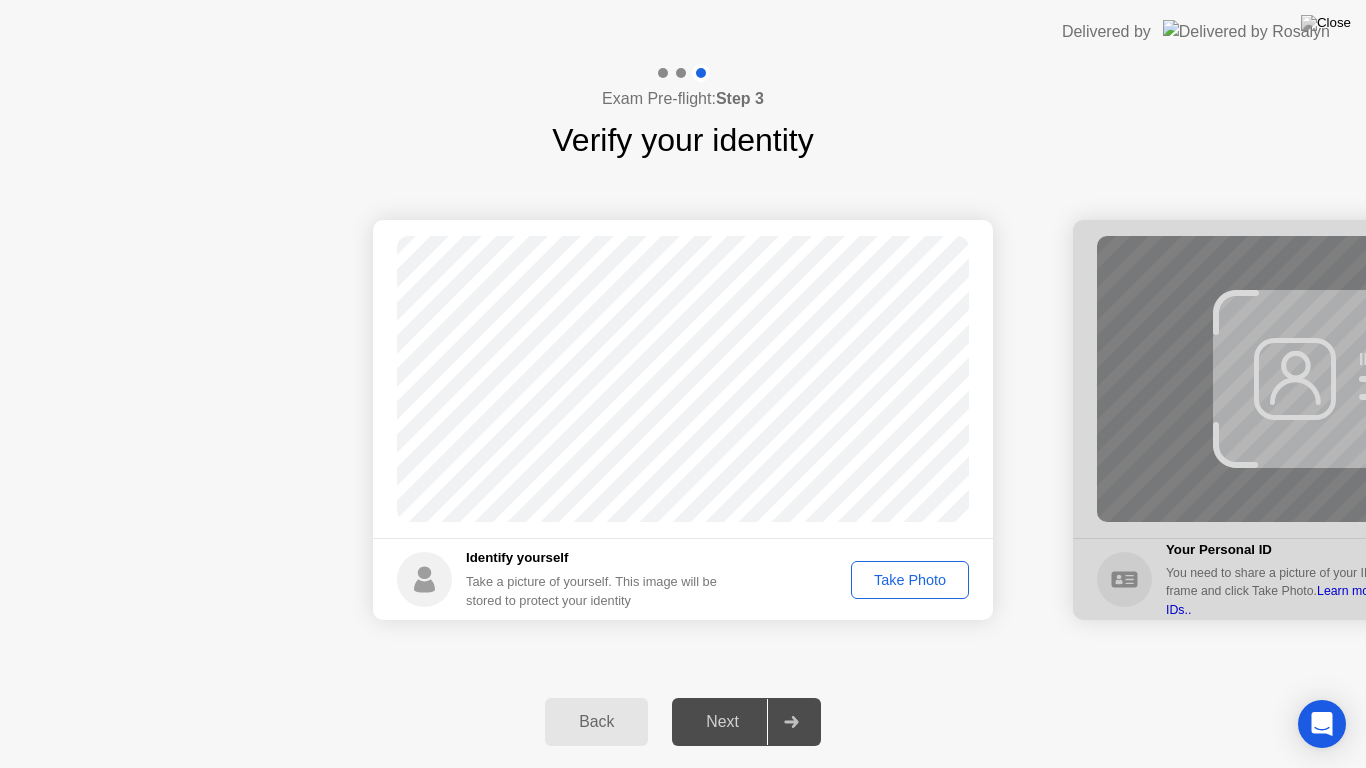 click on "Take Photo" 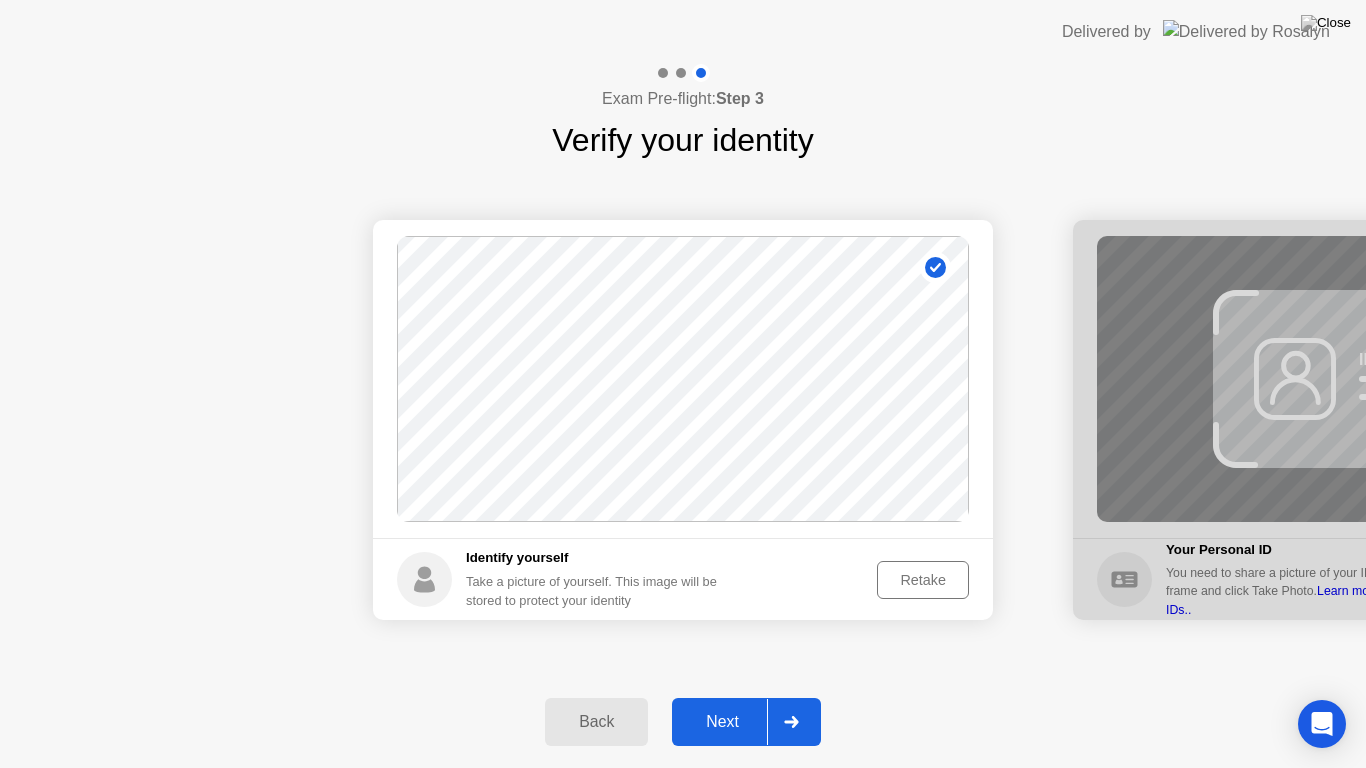 click on "Next" 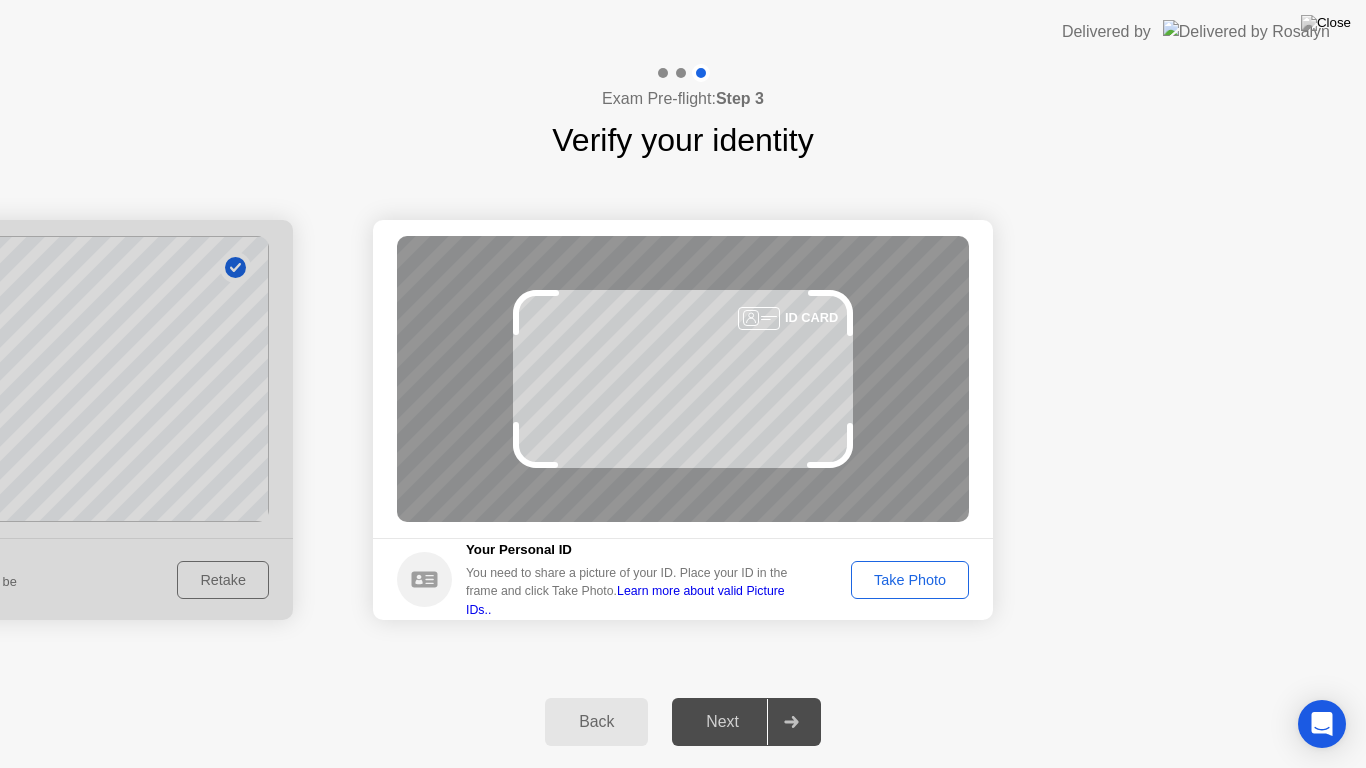 click on "Take Photo" 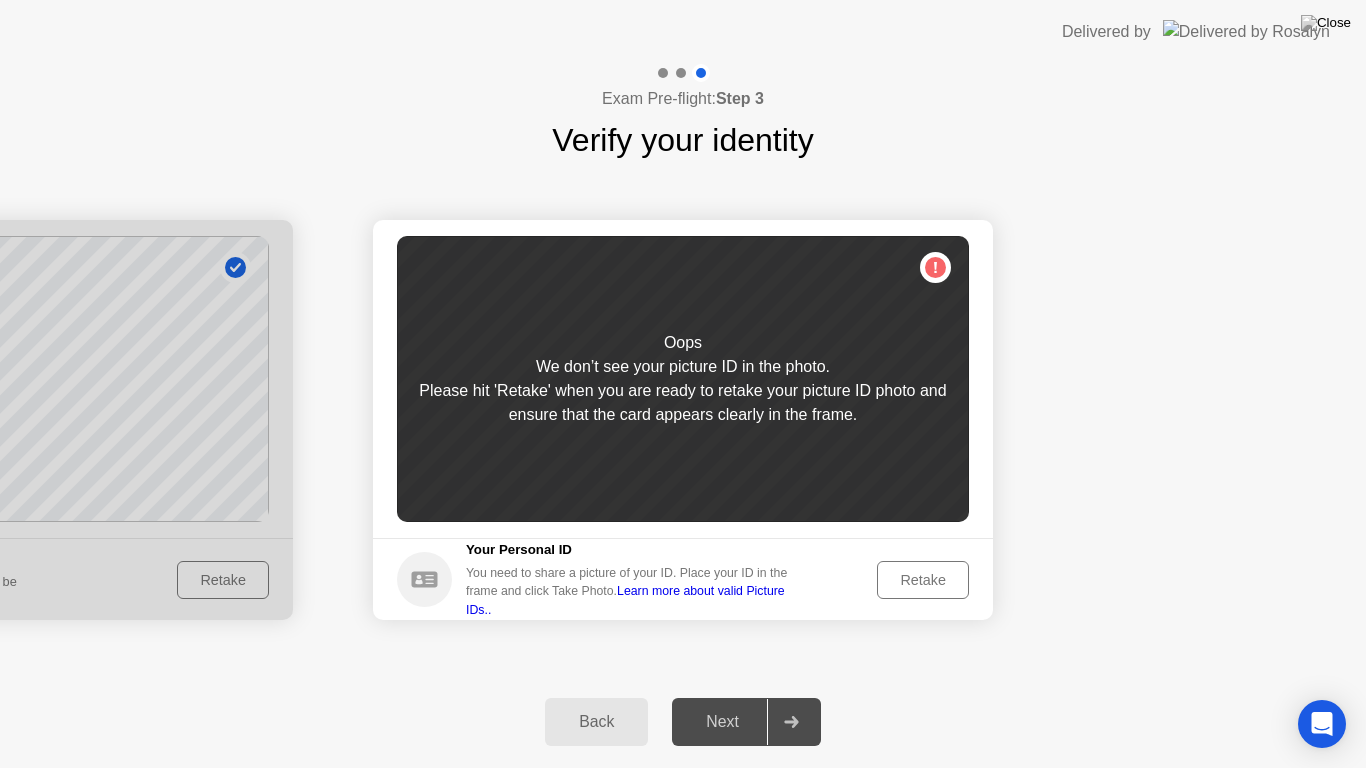 click on "Retake" 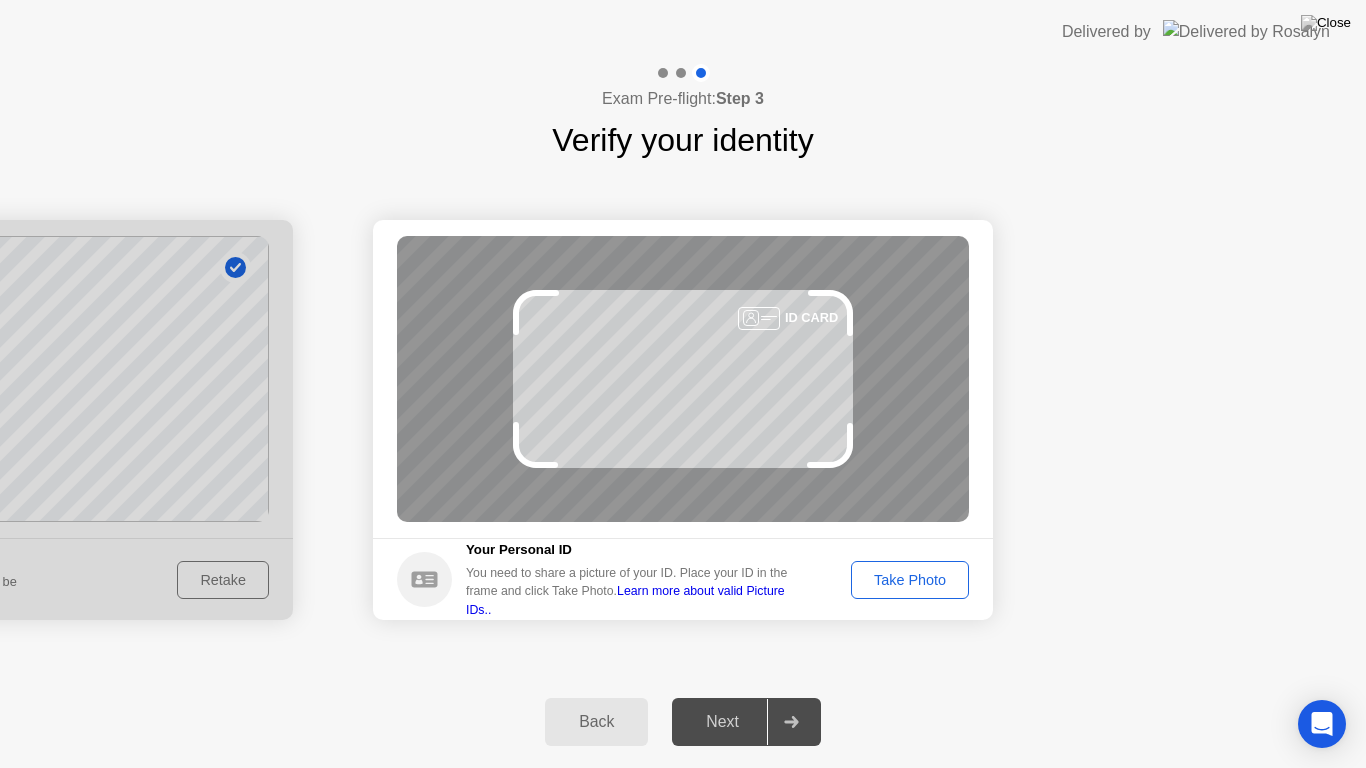 click on "Take Photo" 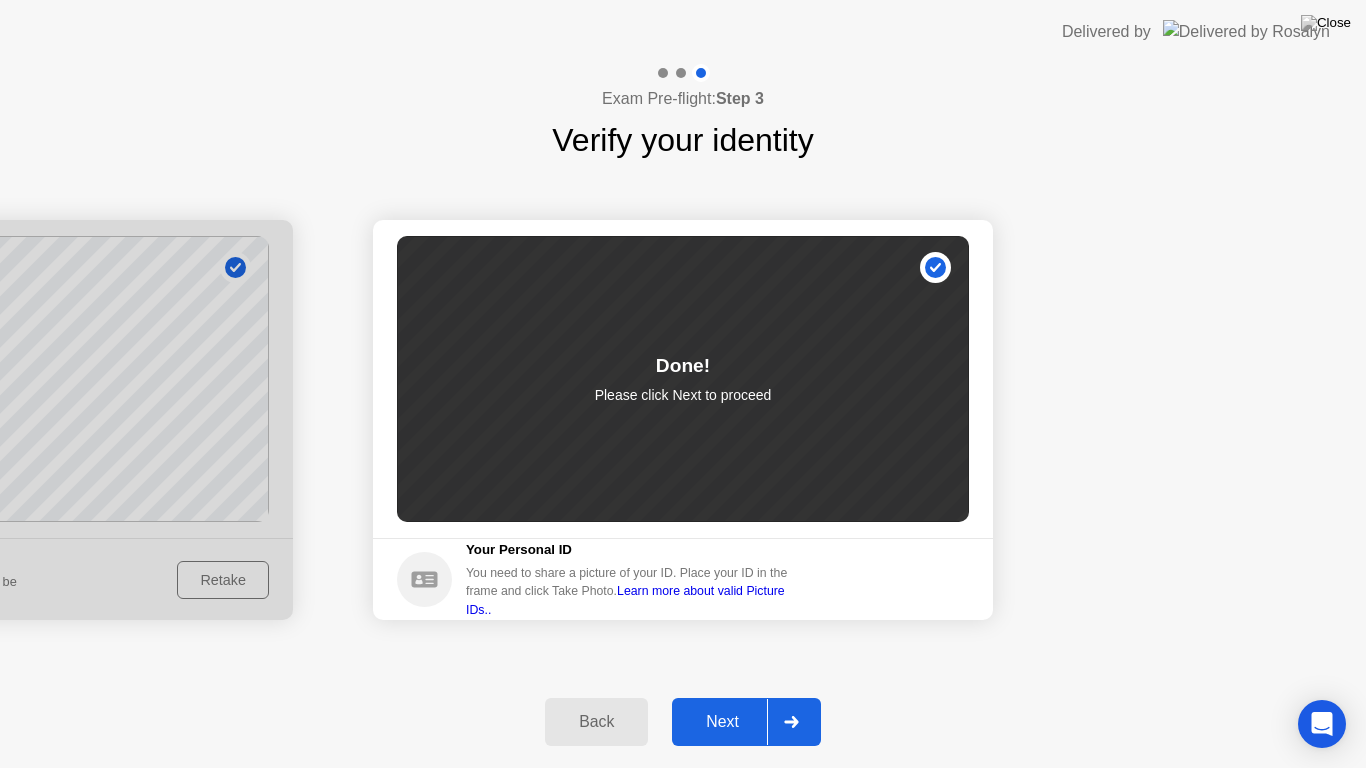 click on "Next" 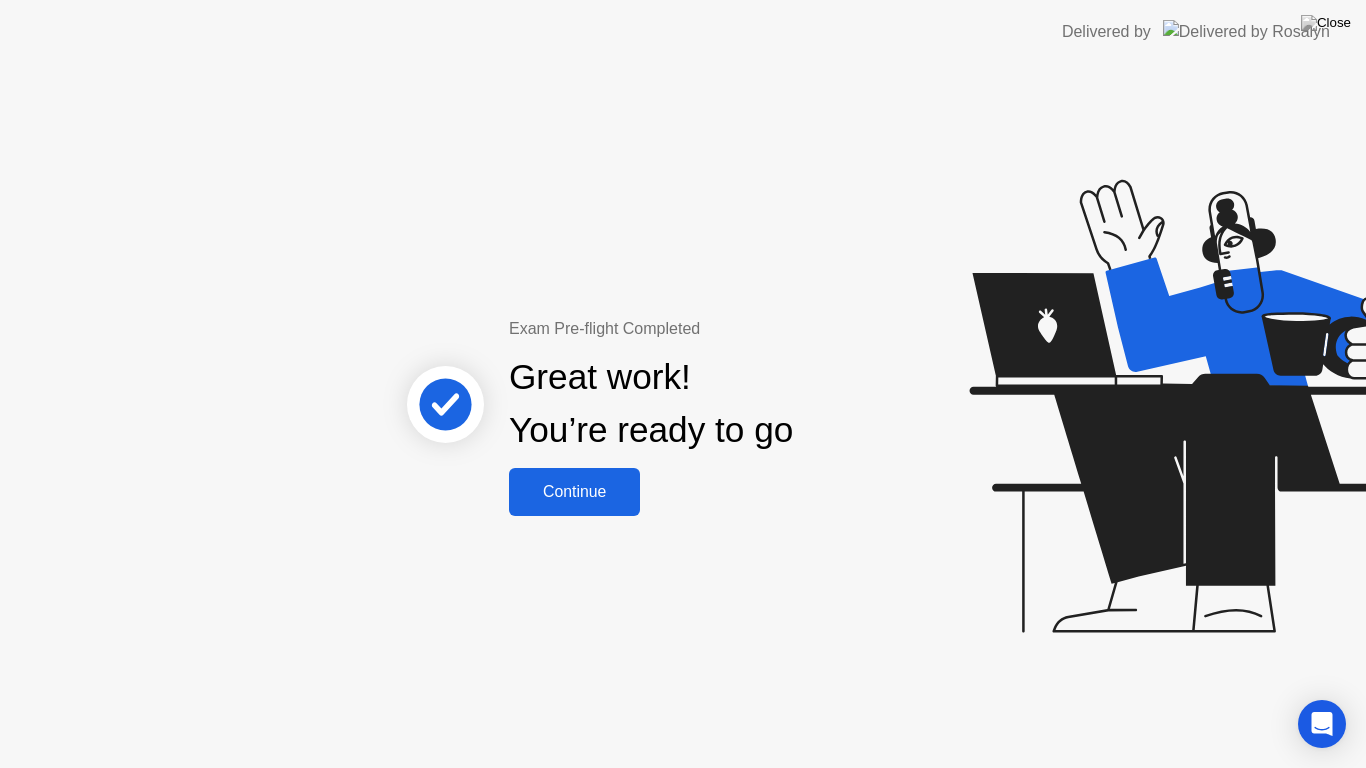 click on "Continue" 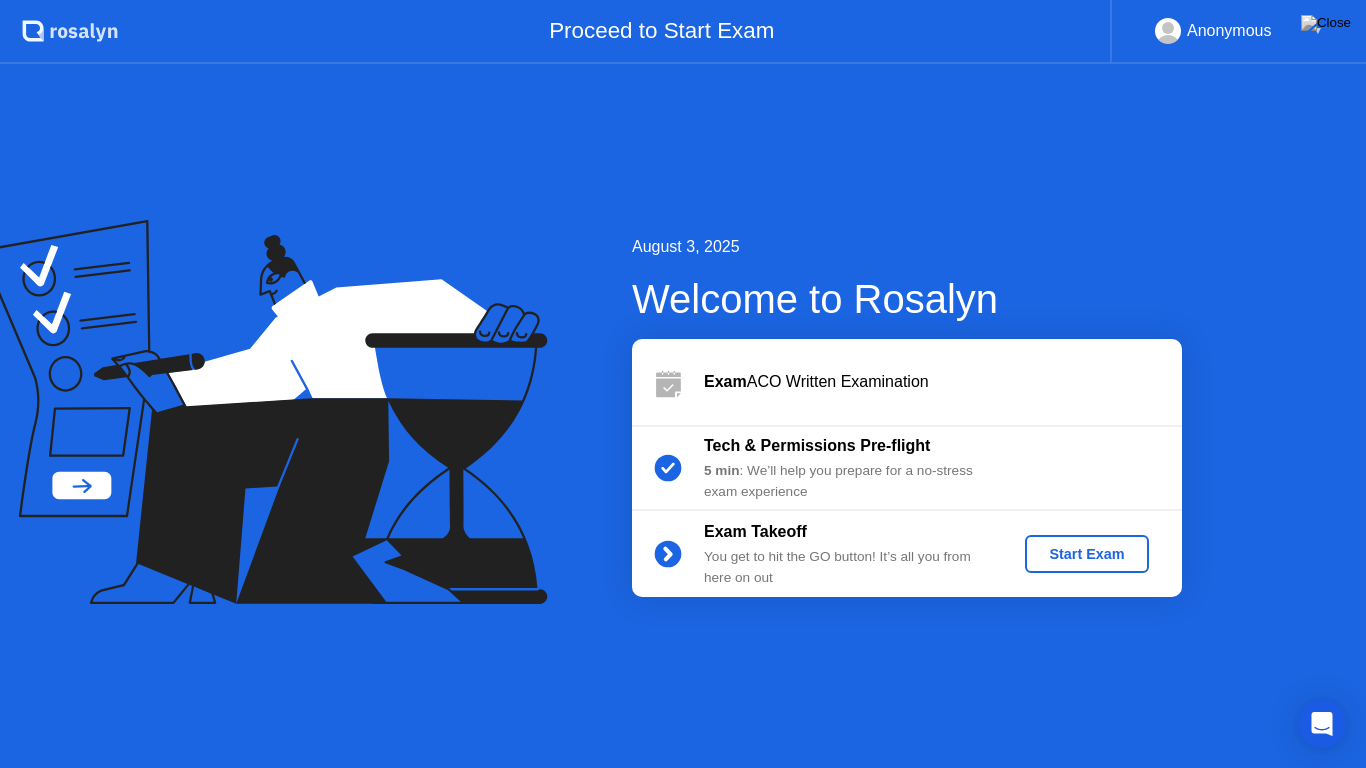 click on "Start Exam" 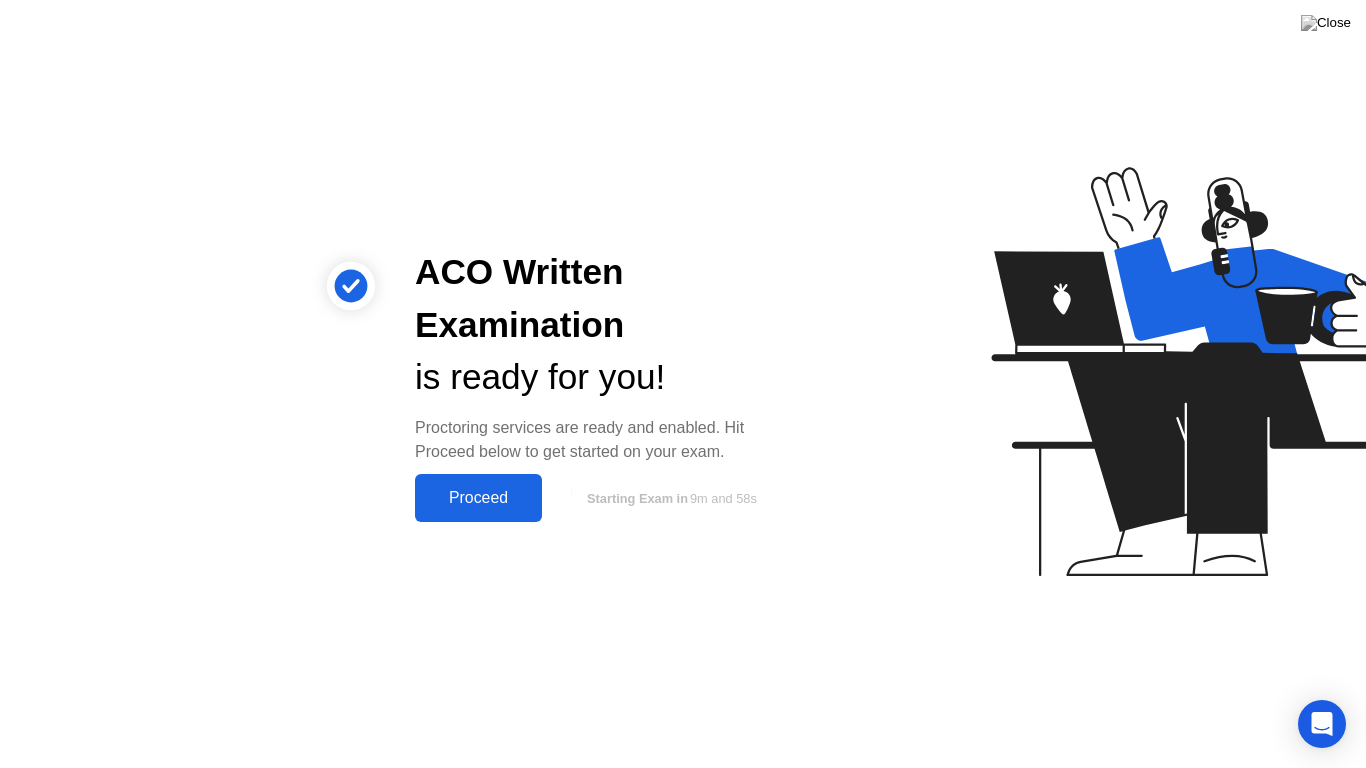 click on "Proceed" 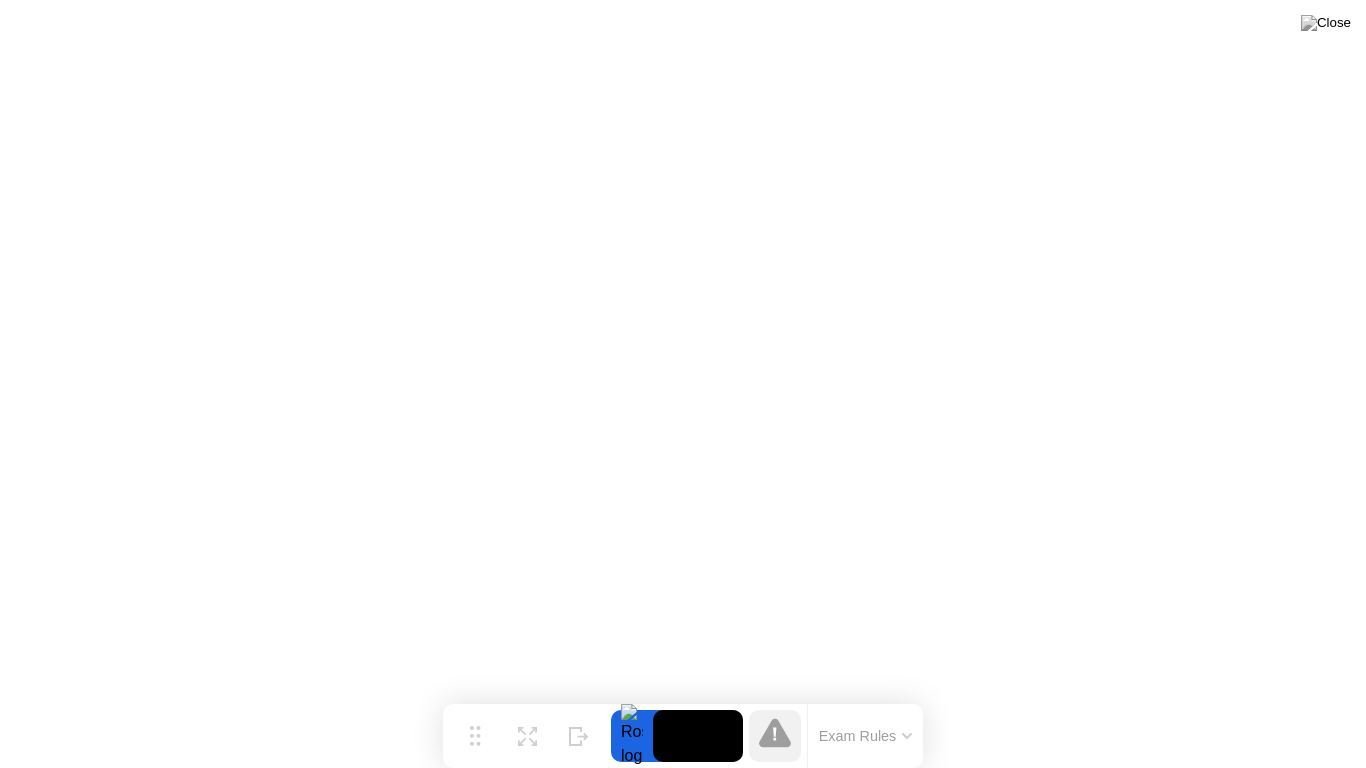 click on "Exam Rules" 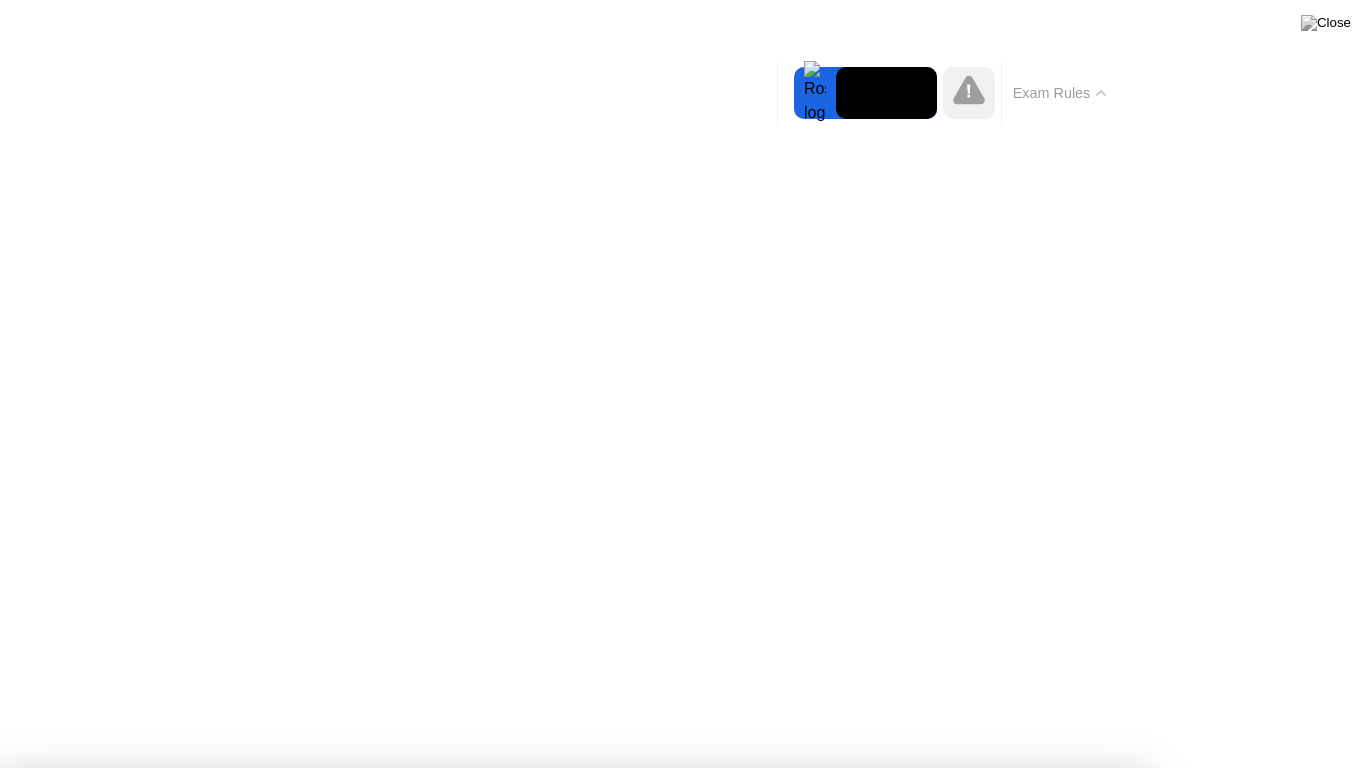 click on "Got it!" at bounding box center (574, 1375) 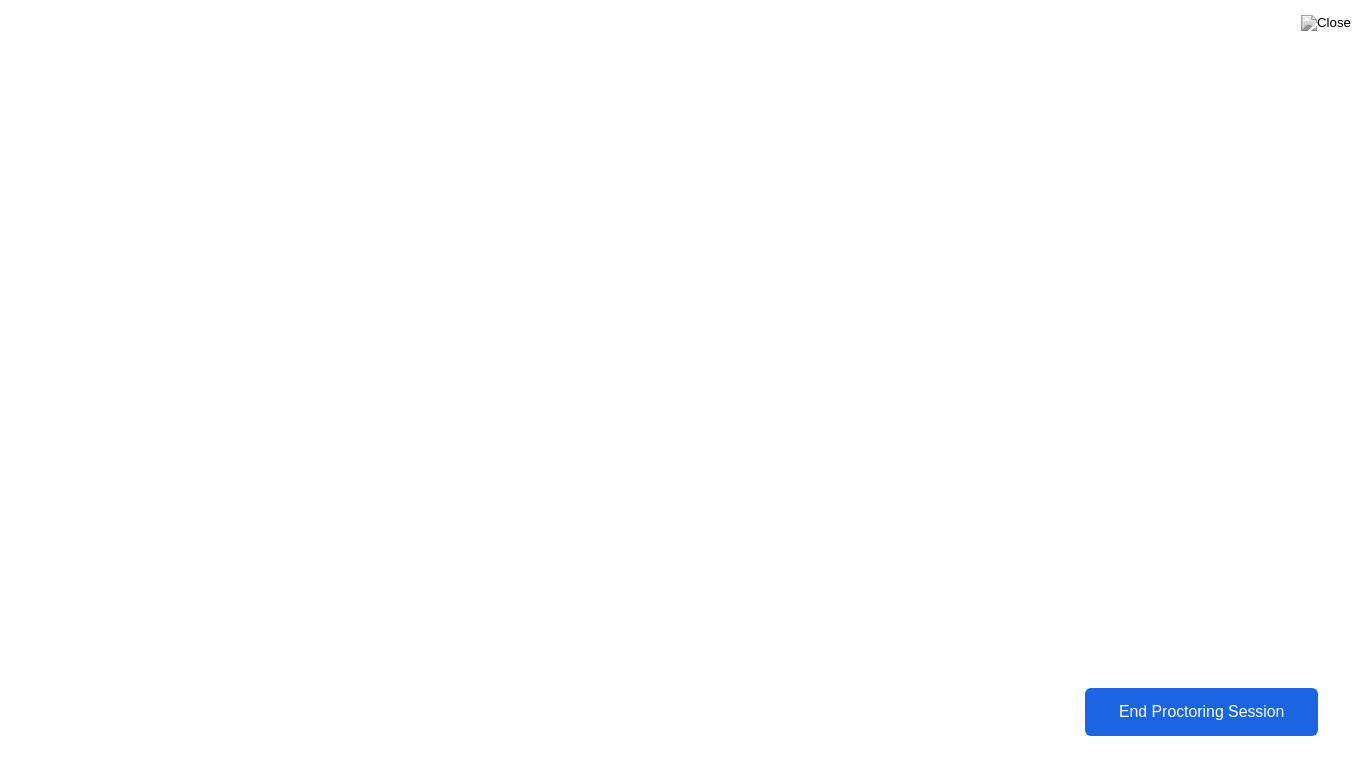 click on "End Proctoring Session" 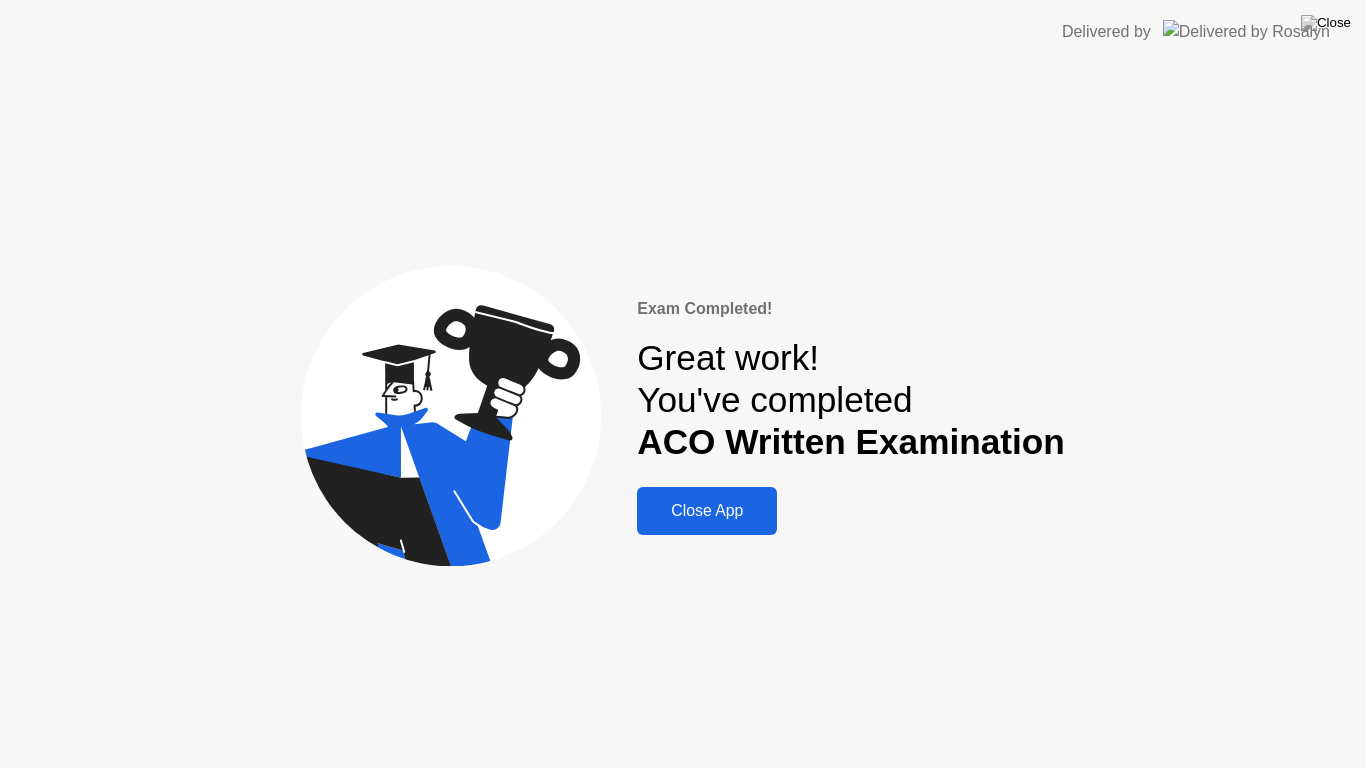 click on "Close App" 